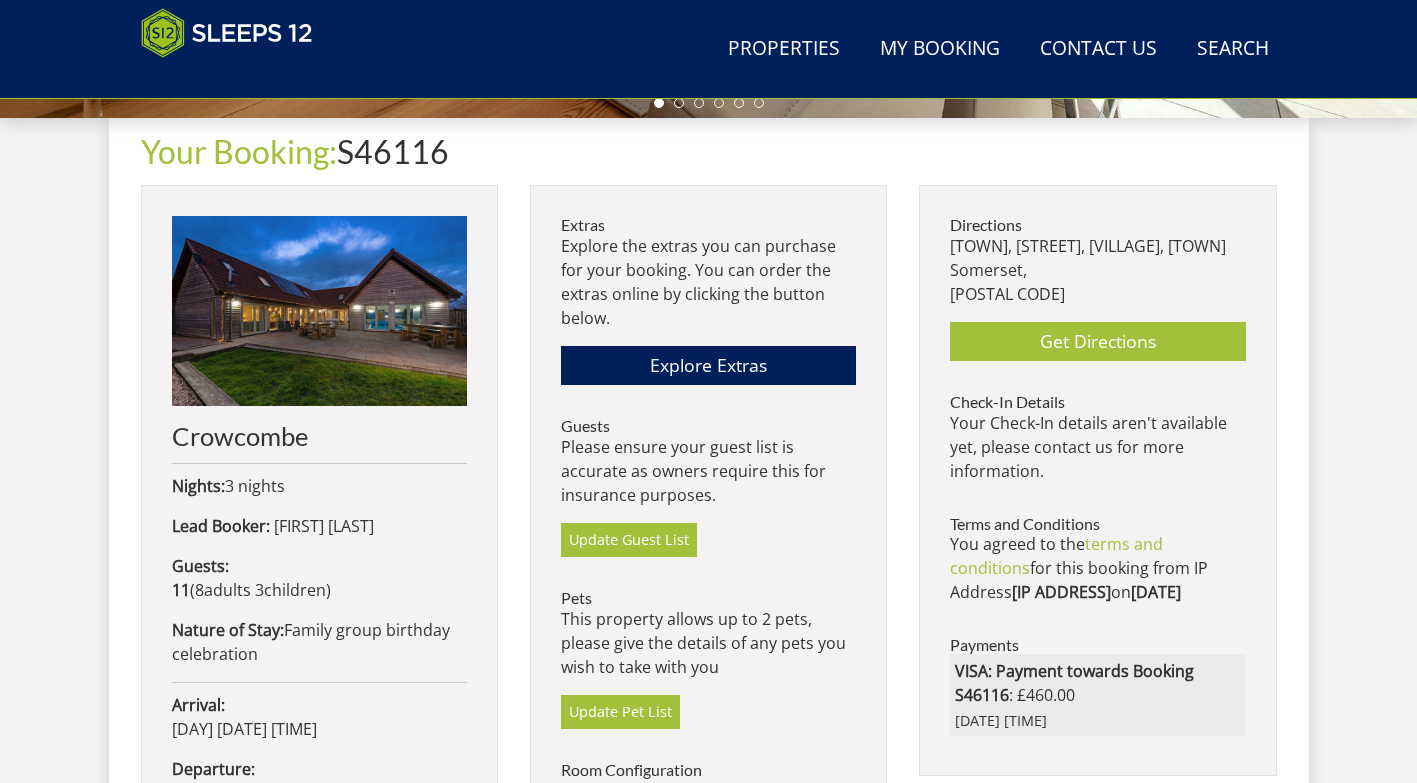 scroll, scrollTop: 725, scrollLeft: 0, axis: vertical 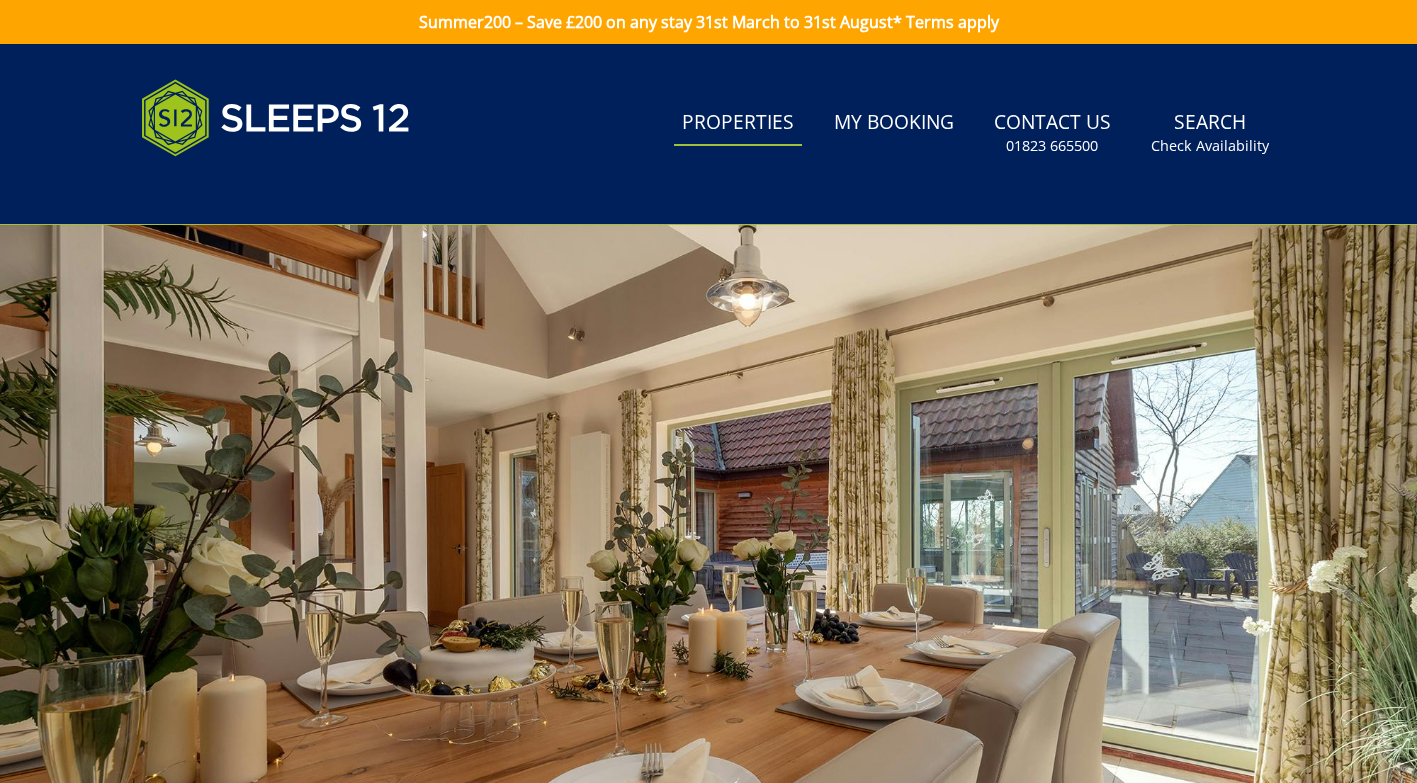 click on "Properties" at bounding box center (738, 123) 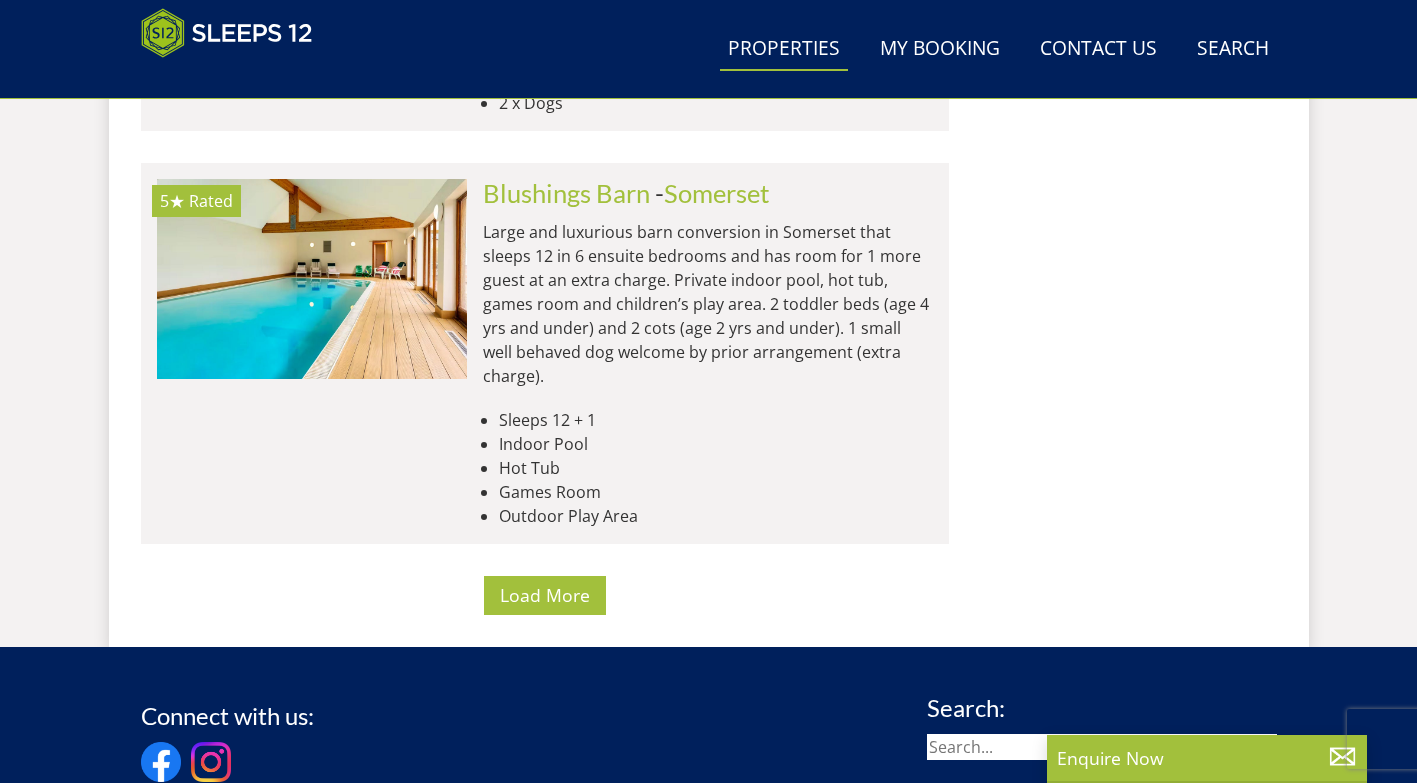 scroll, scrollTop: 8368, scrollLeft: 0, axis: vertical 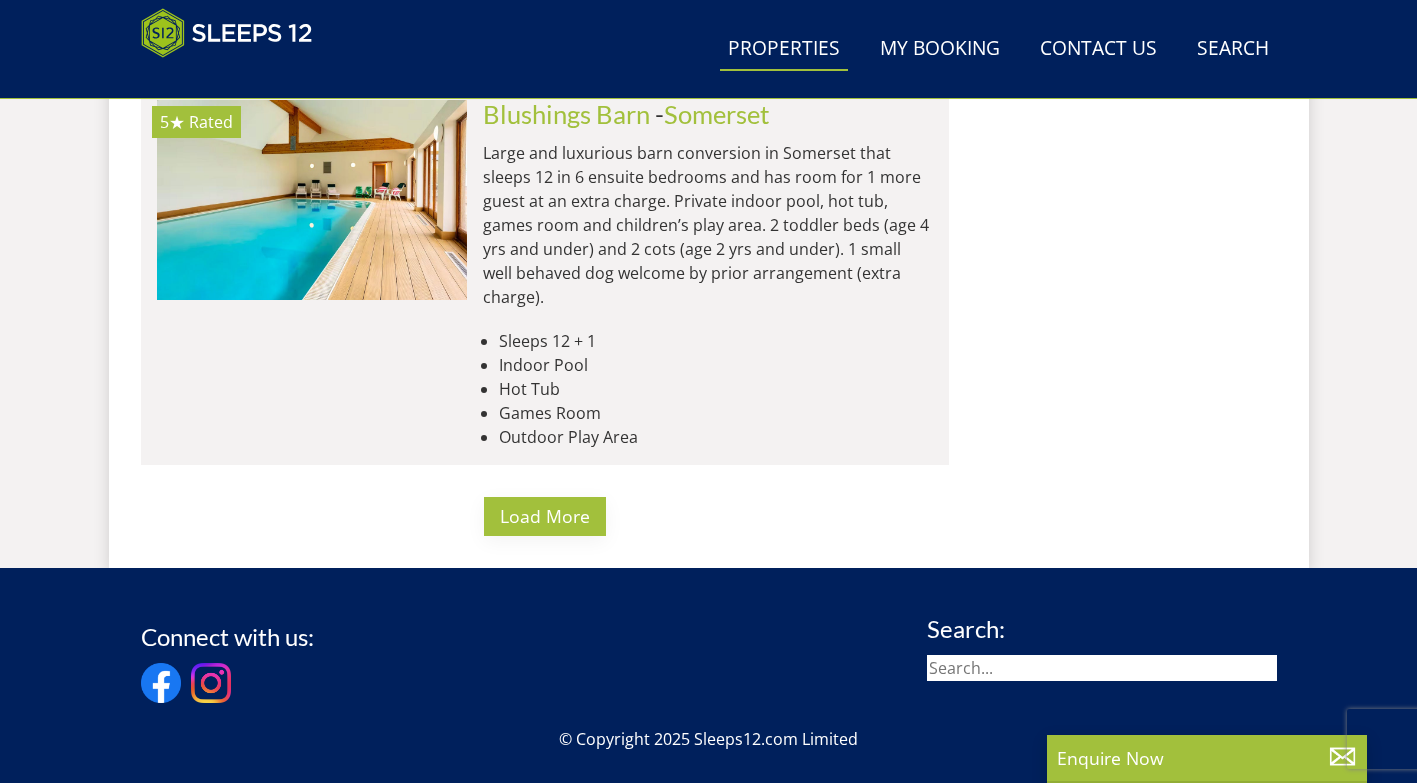 click on "Load More" at bounding box center [545, 516] 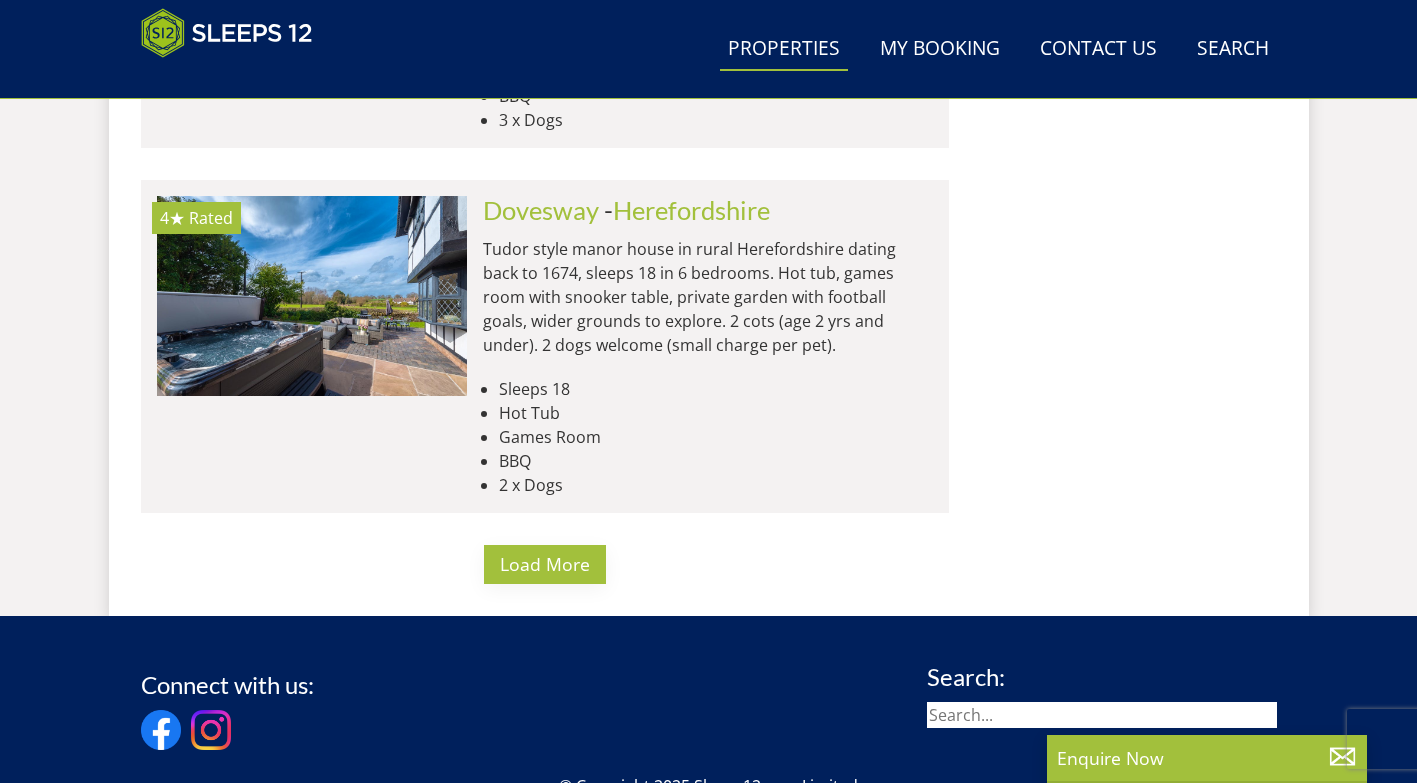 scroll, scrollTop: 16468, scrollLeft: 0, axis: vertical 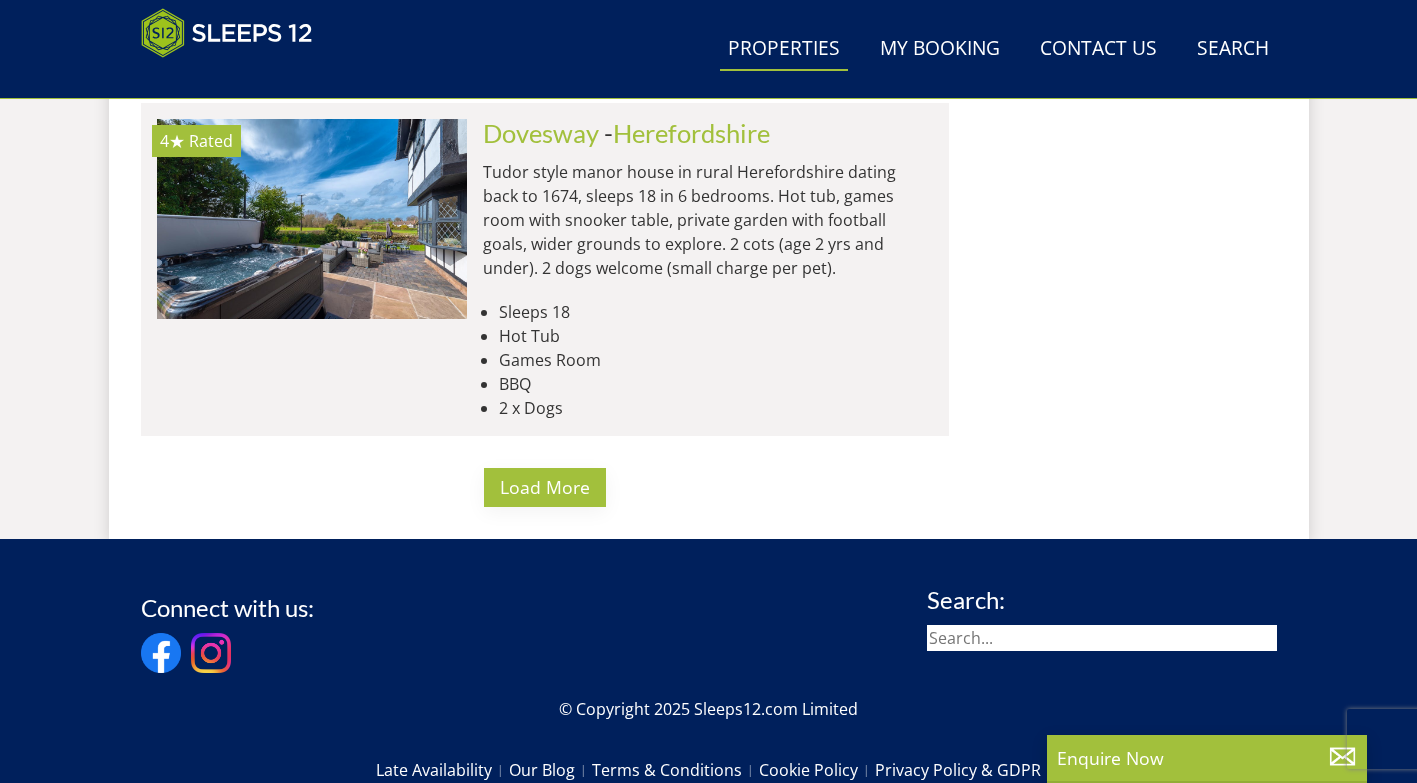 click on "Load More" at bounding box center (545, 487) 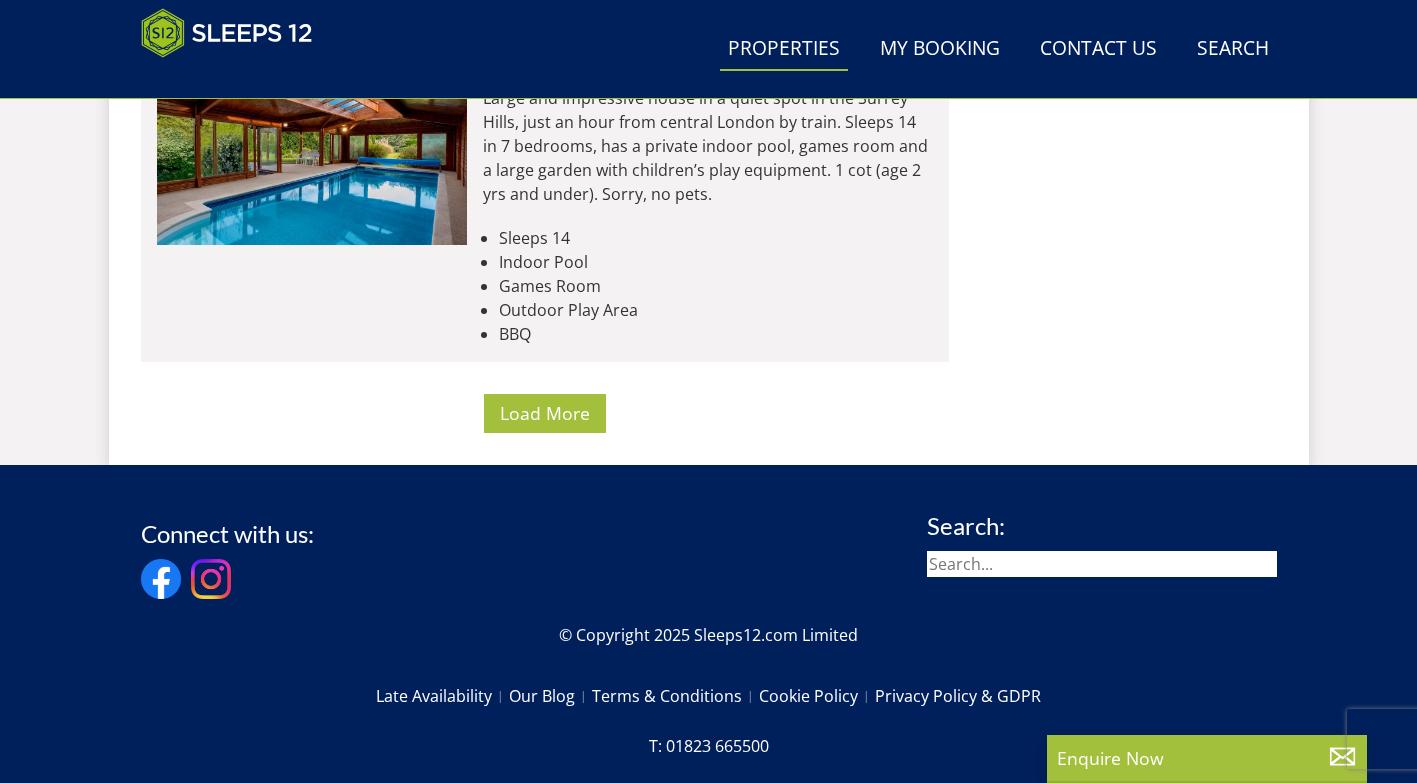 scroll, scrollTop: 24647, scrollLeft: 0, axis: vertical 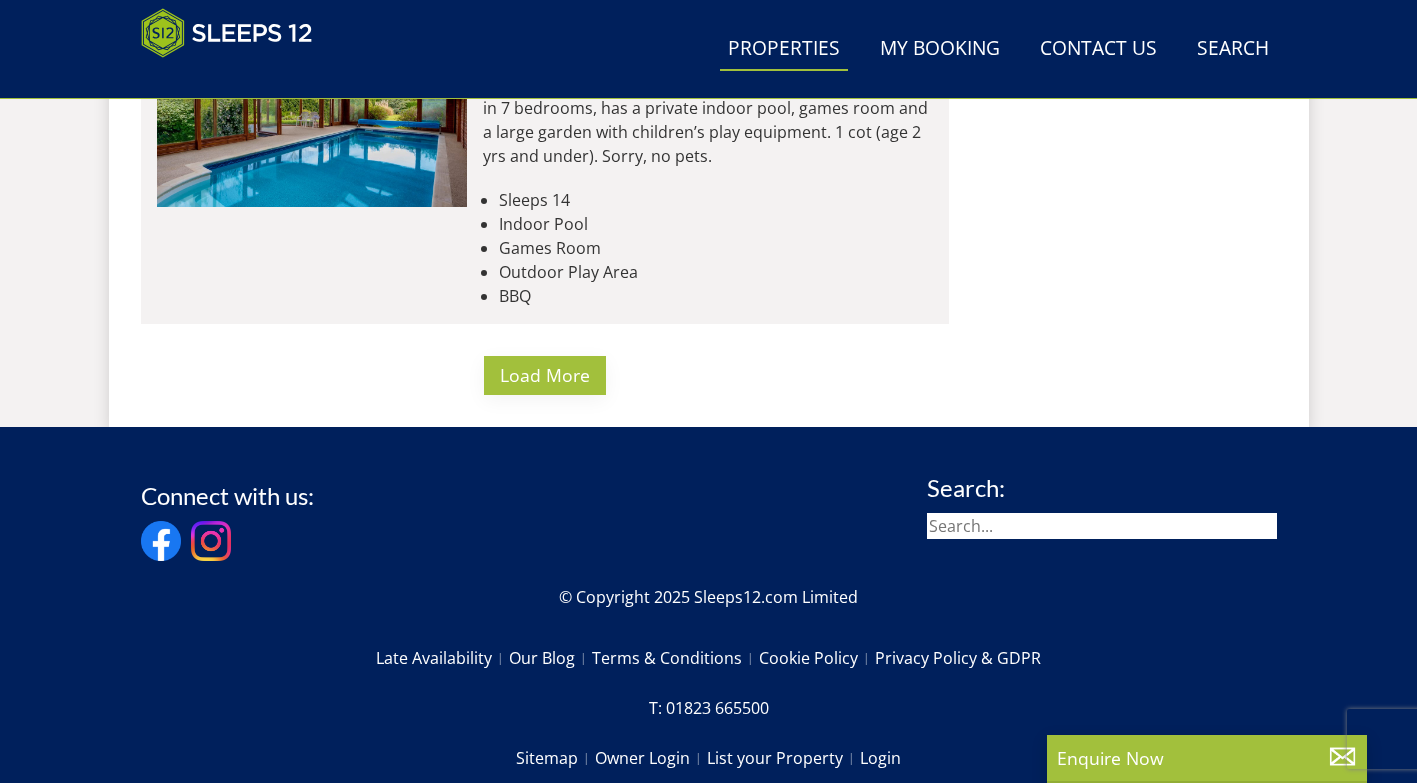 click on "Load More" at bounding box center (545, 375) 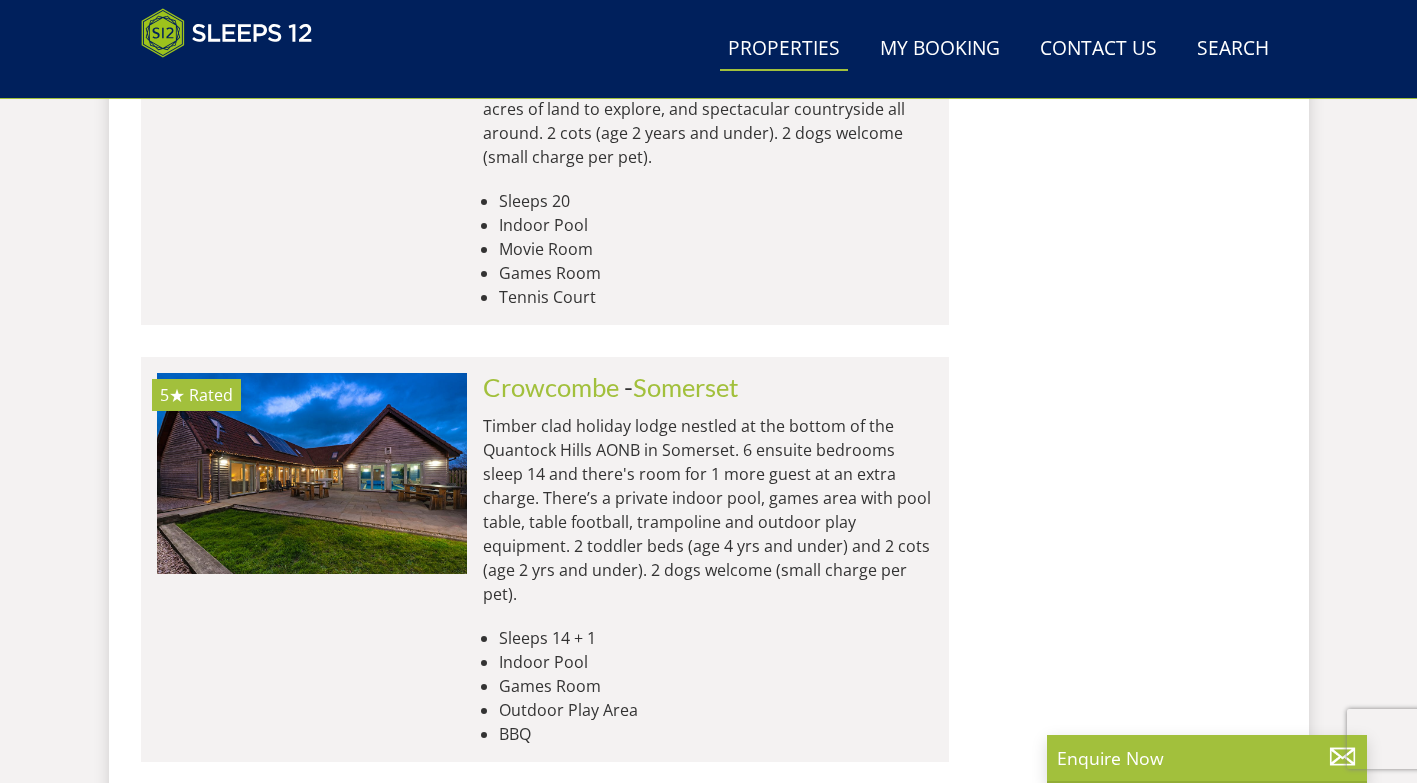 scroll, scrollTop: 27847, scrollLeft: 0, axis: vertical 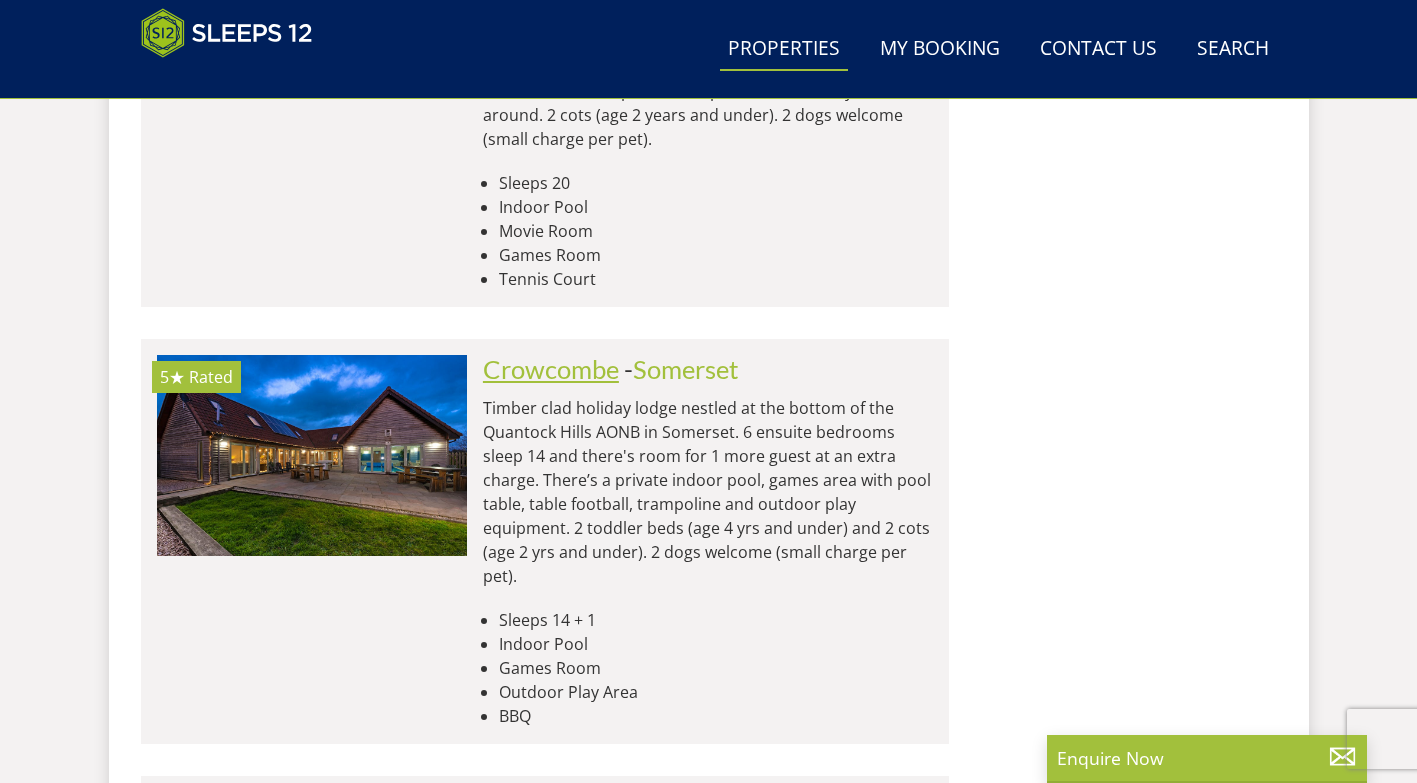 click on "Crowcombe" at bounding box center (551, 369) 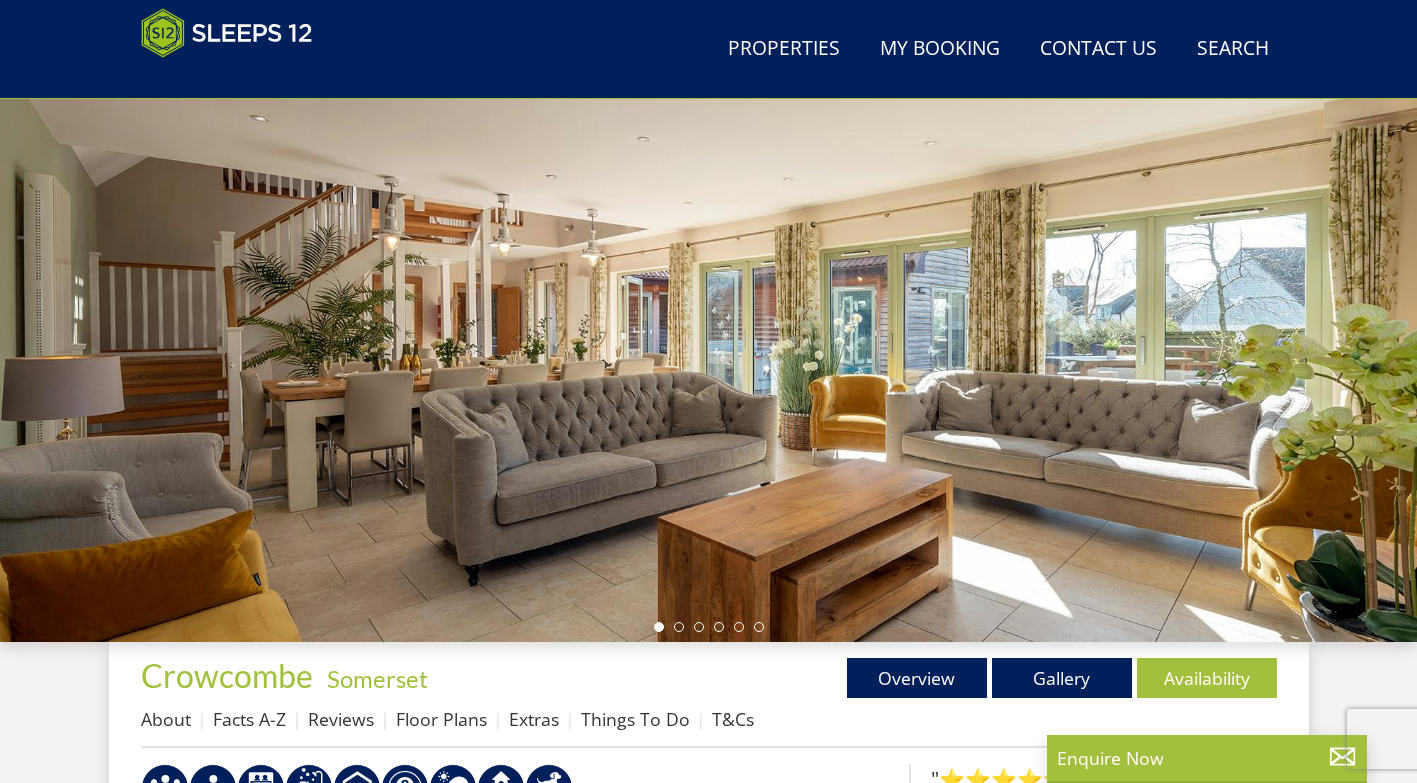 scroll, scrollTop: 200, scrollLeft: 0, axis: vertical 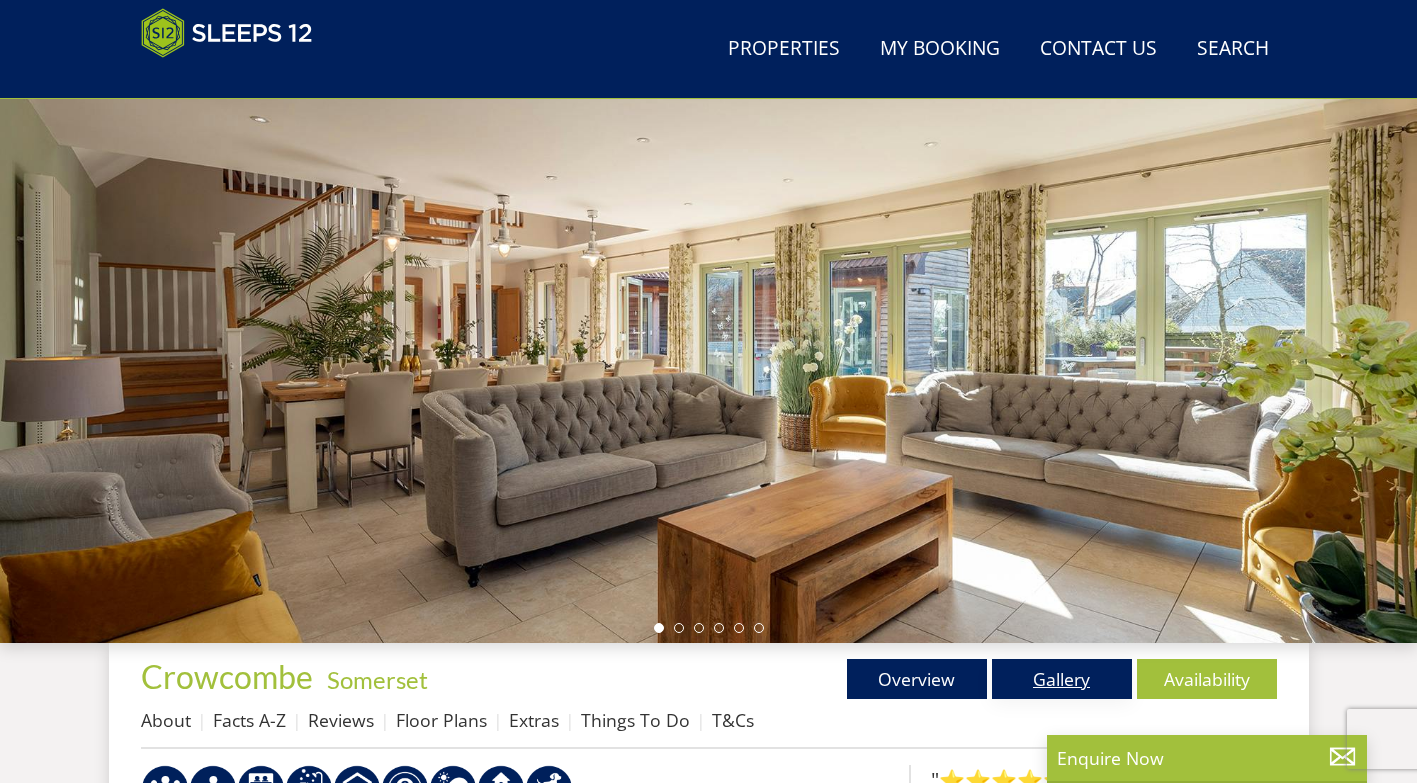 click on "Gallery" at bounding box center (1062, 679) 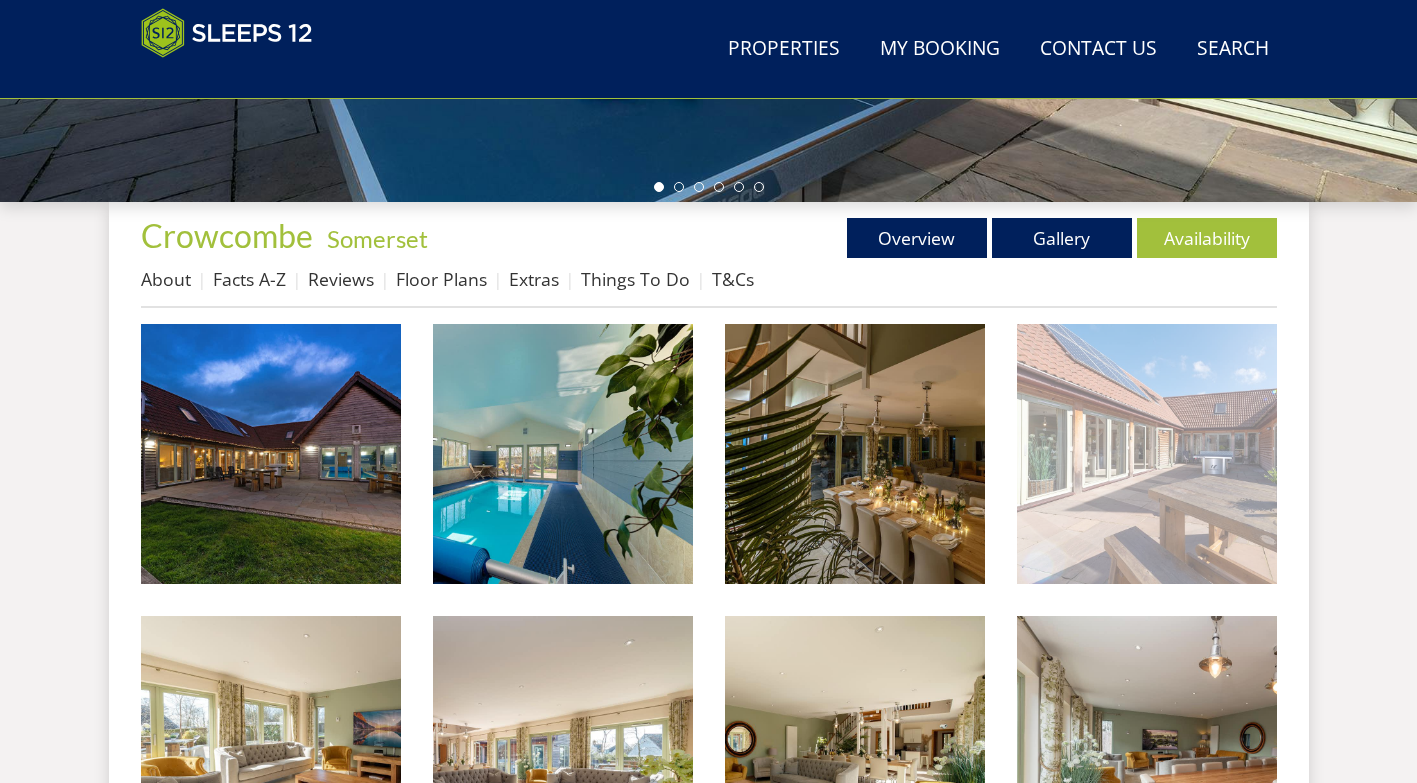 scroll, scrollTop: 669, scrollLeft: 0, axis: vertical 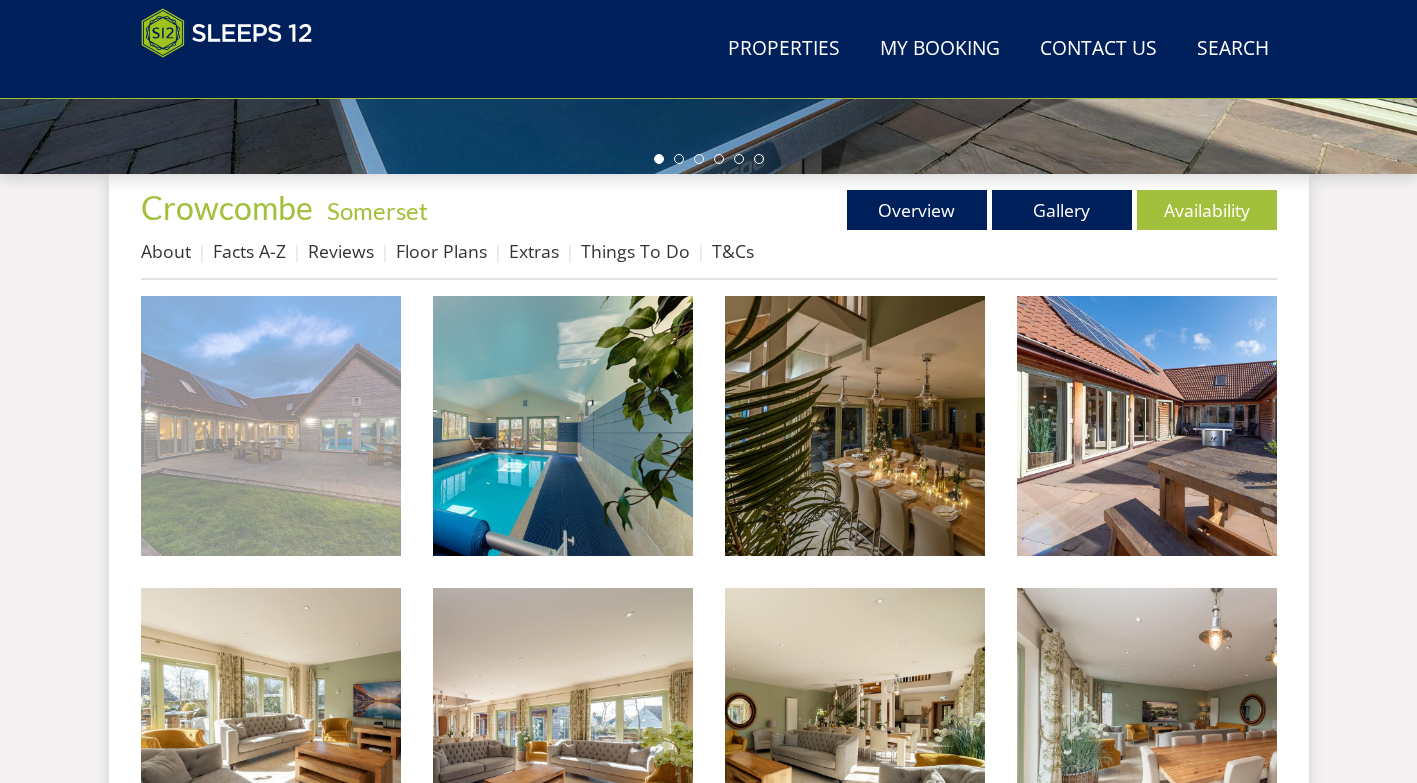 click at bounding box center (271, 426) 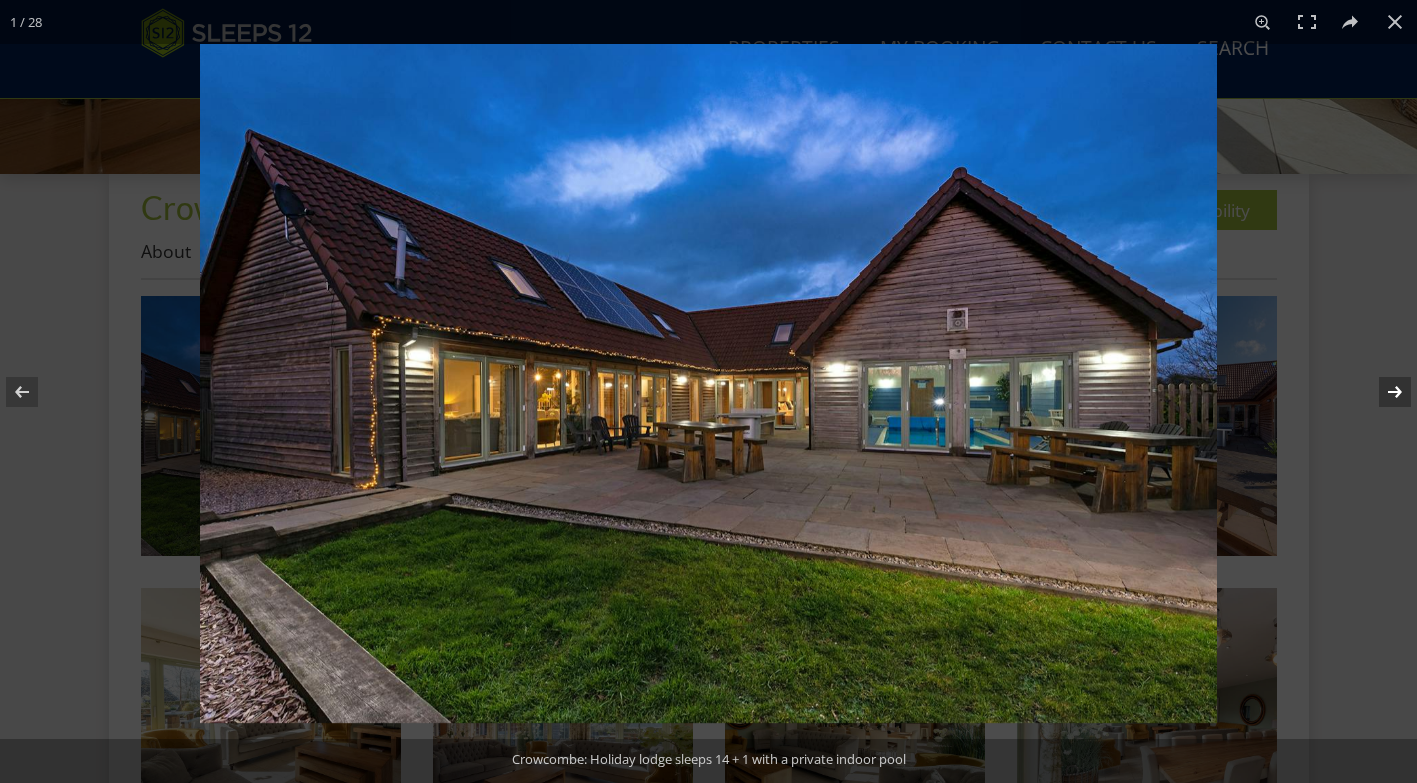click at bounding box center (1382, 392) 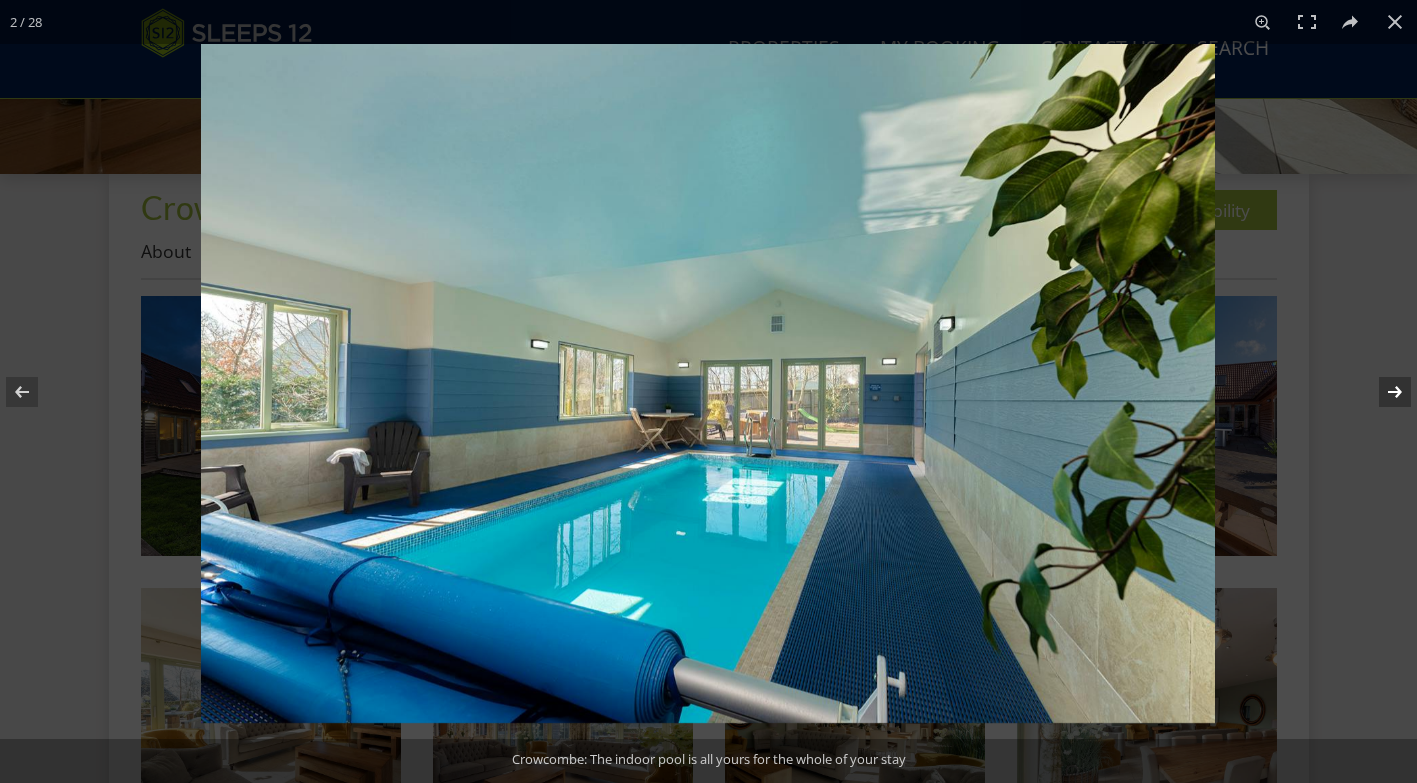 click at bounding box center [1382, 392] 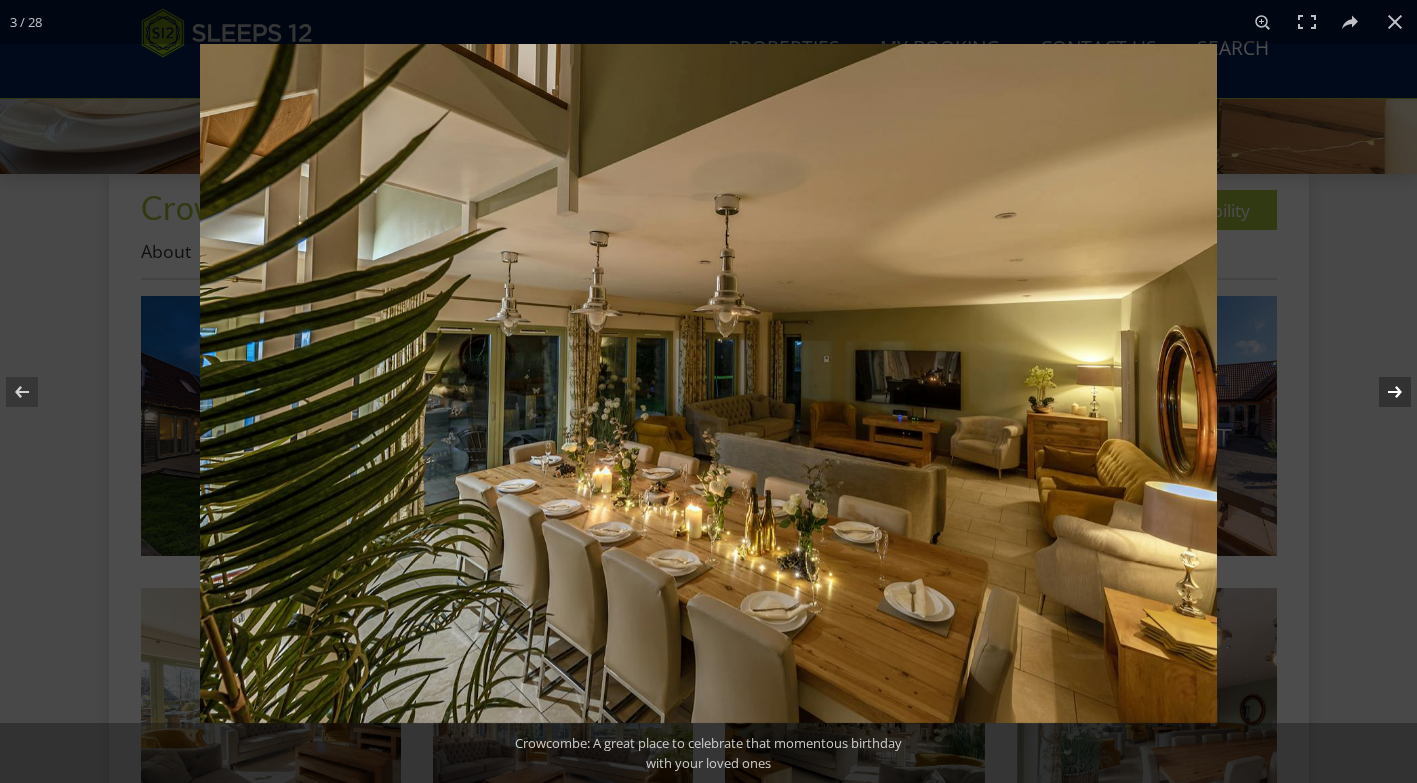click at bounding box center (1382, 392) 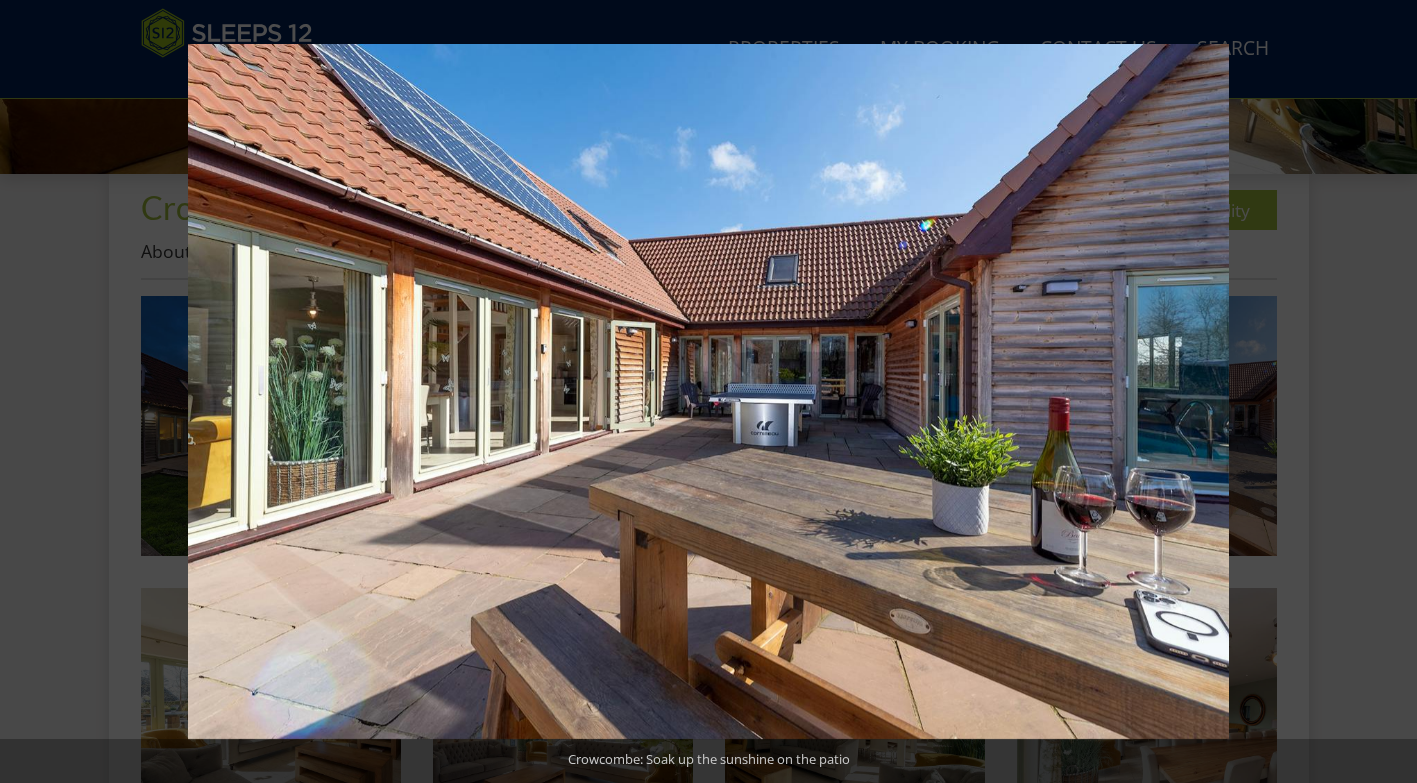 click at bounding box center [1382, 392] 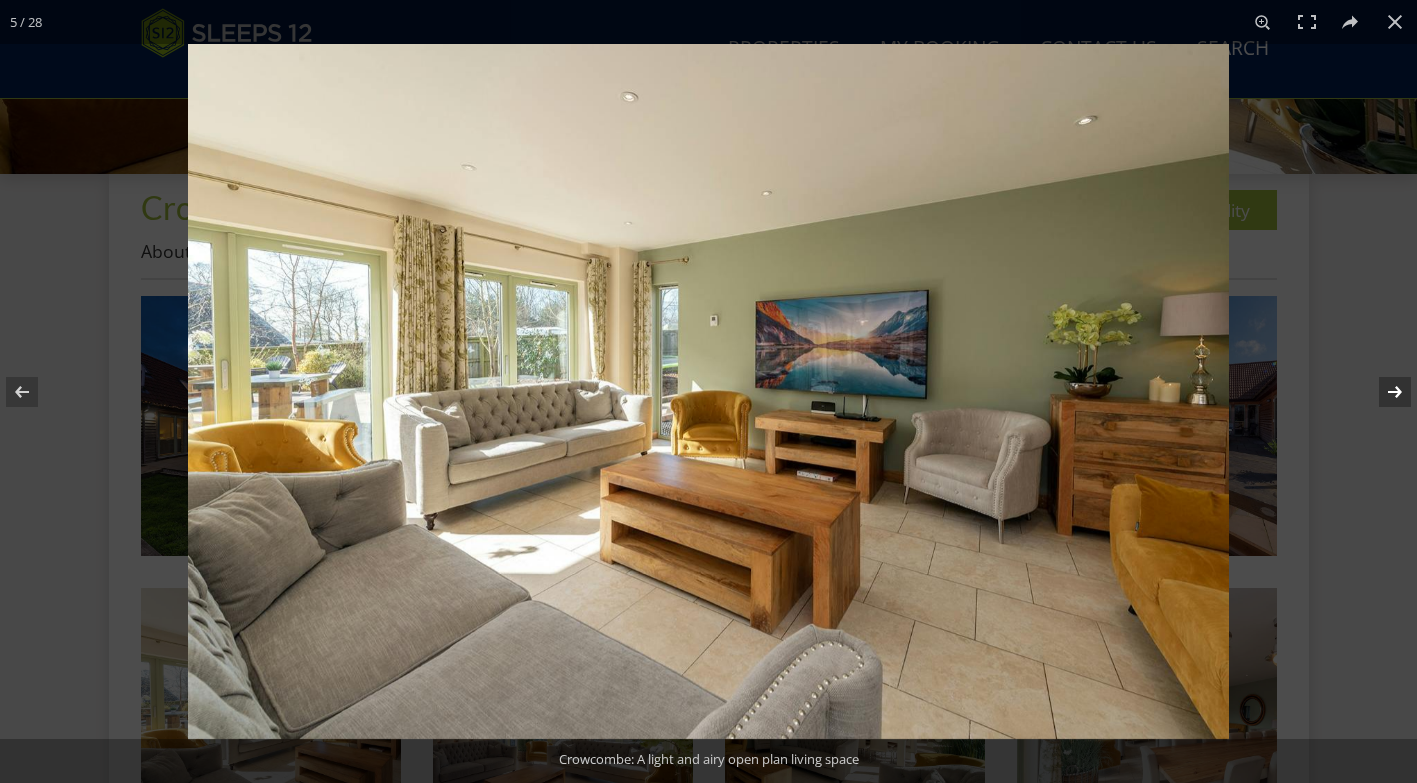 click at bounding box center (1382, 392) 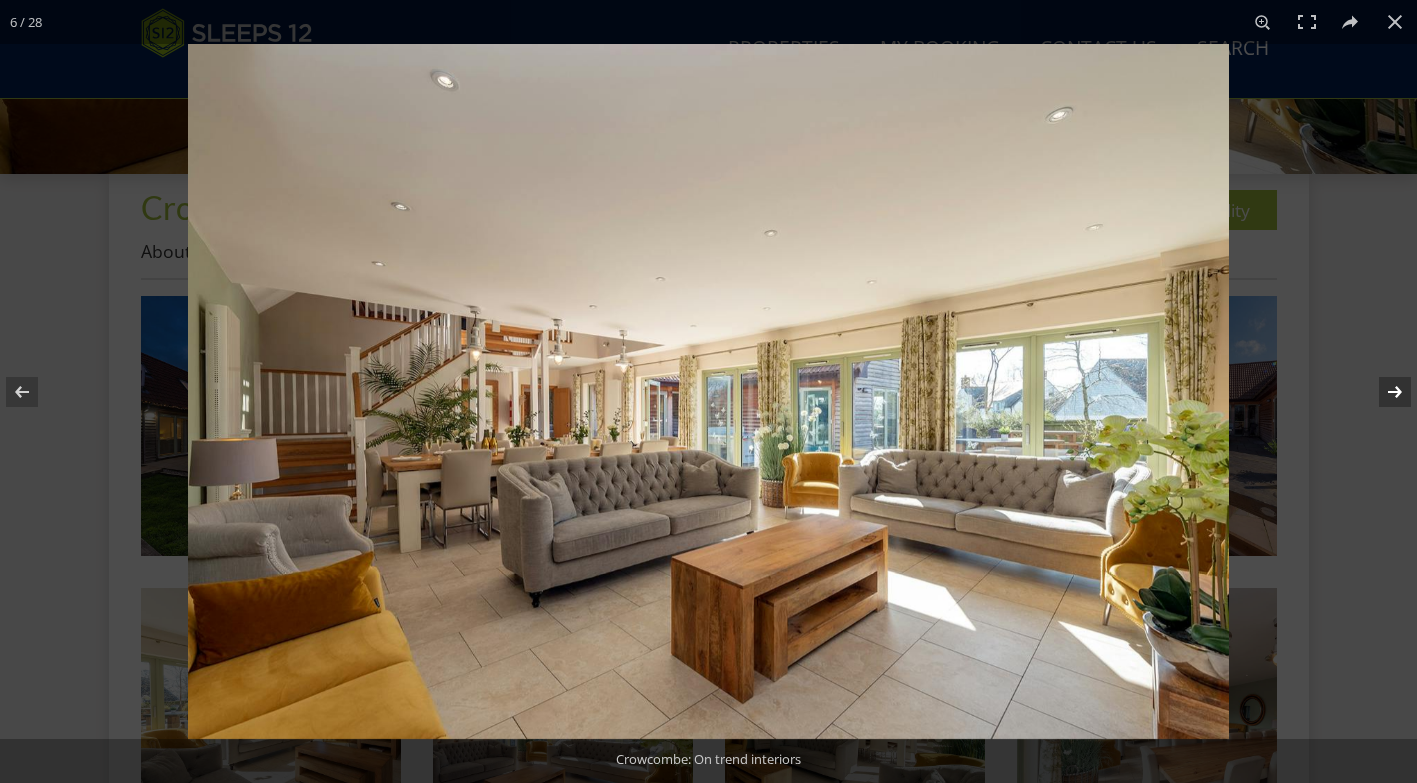 click at bounding box center [1382, 392] 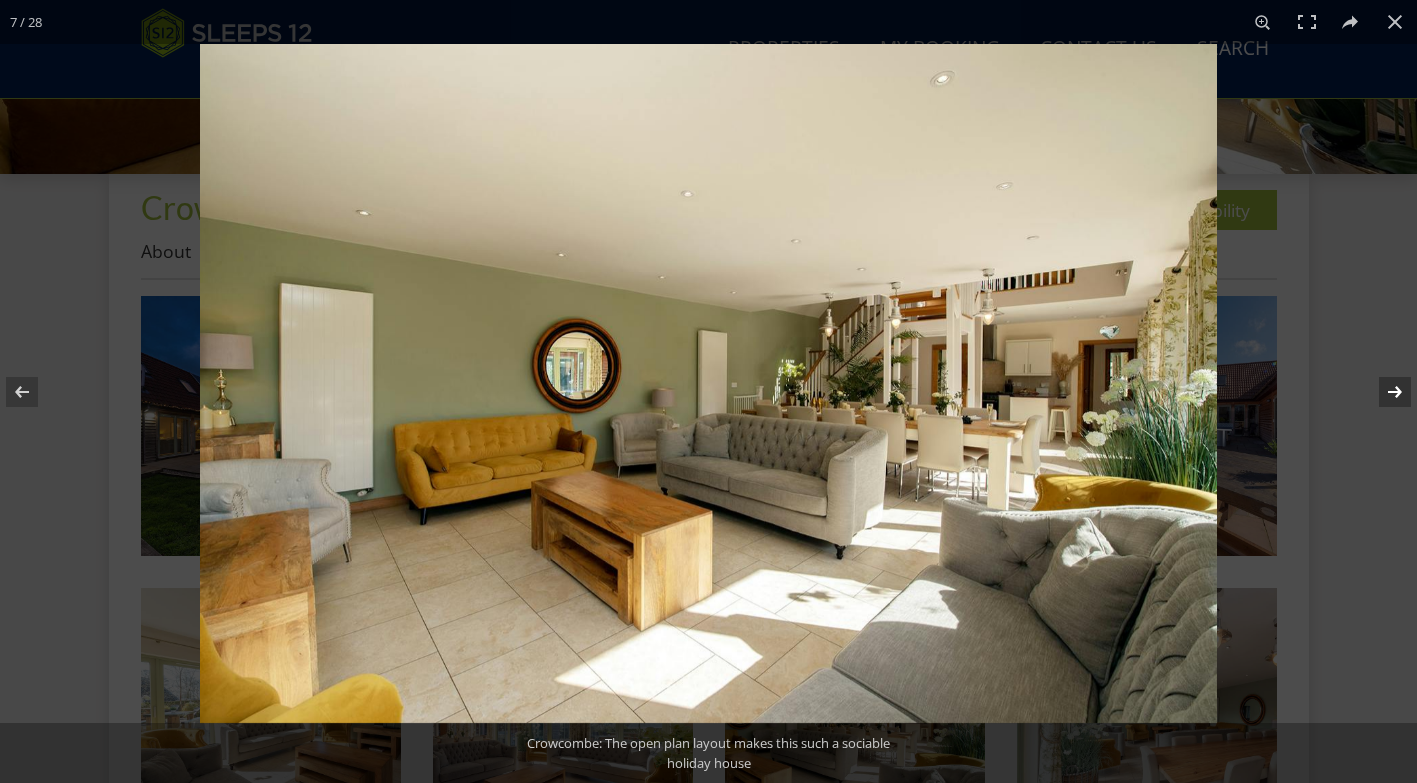 click at bounding box center [1382, 392] 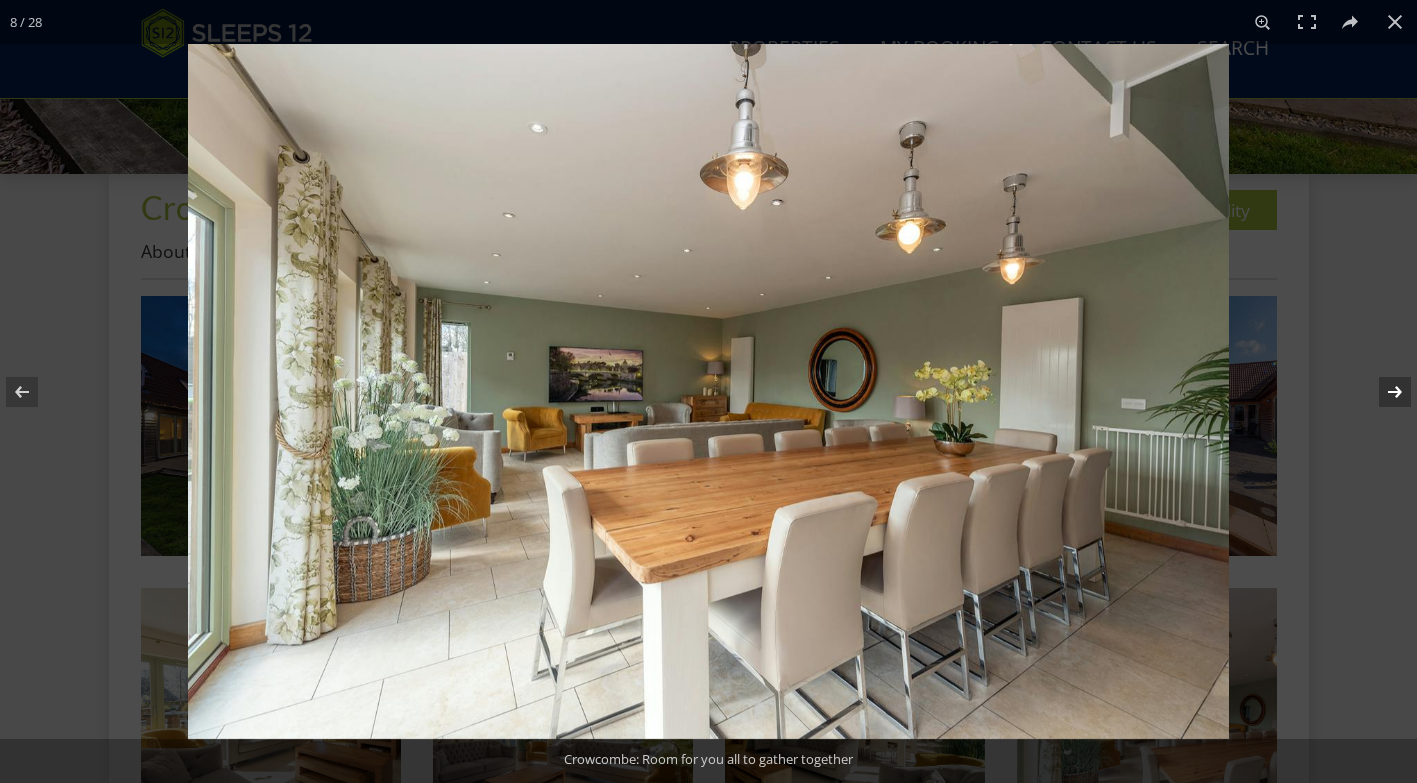 click at bounding box center (1382, 392) 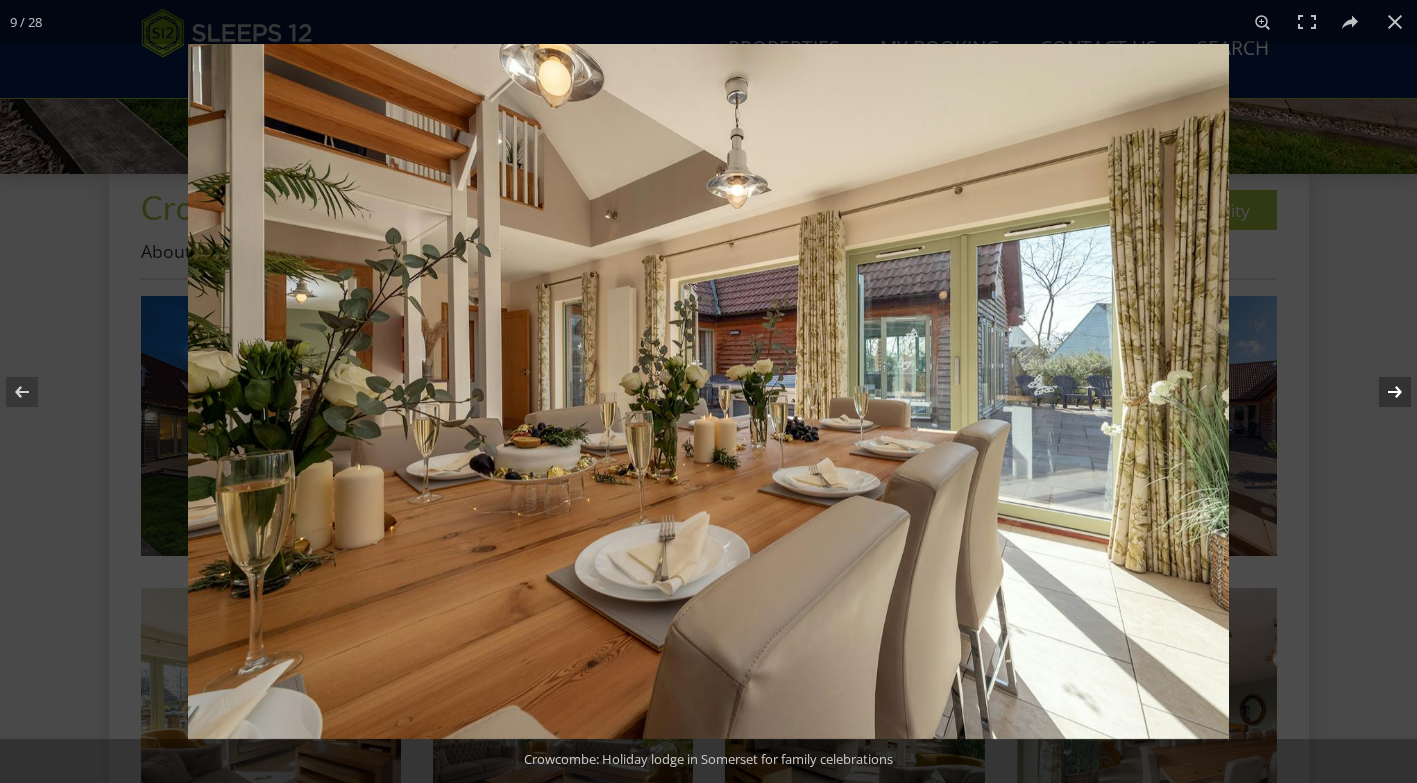 click at bounding box center [1382, 392] 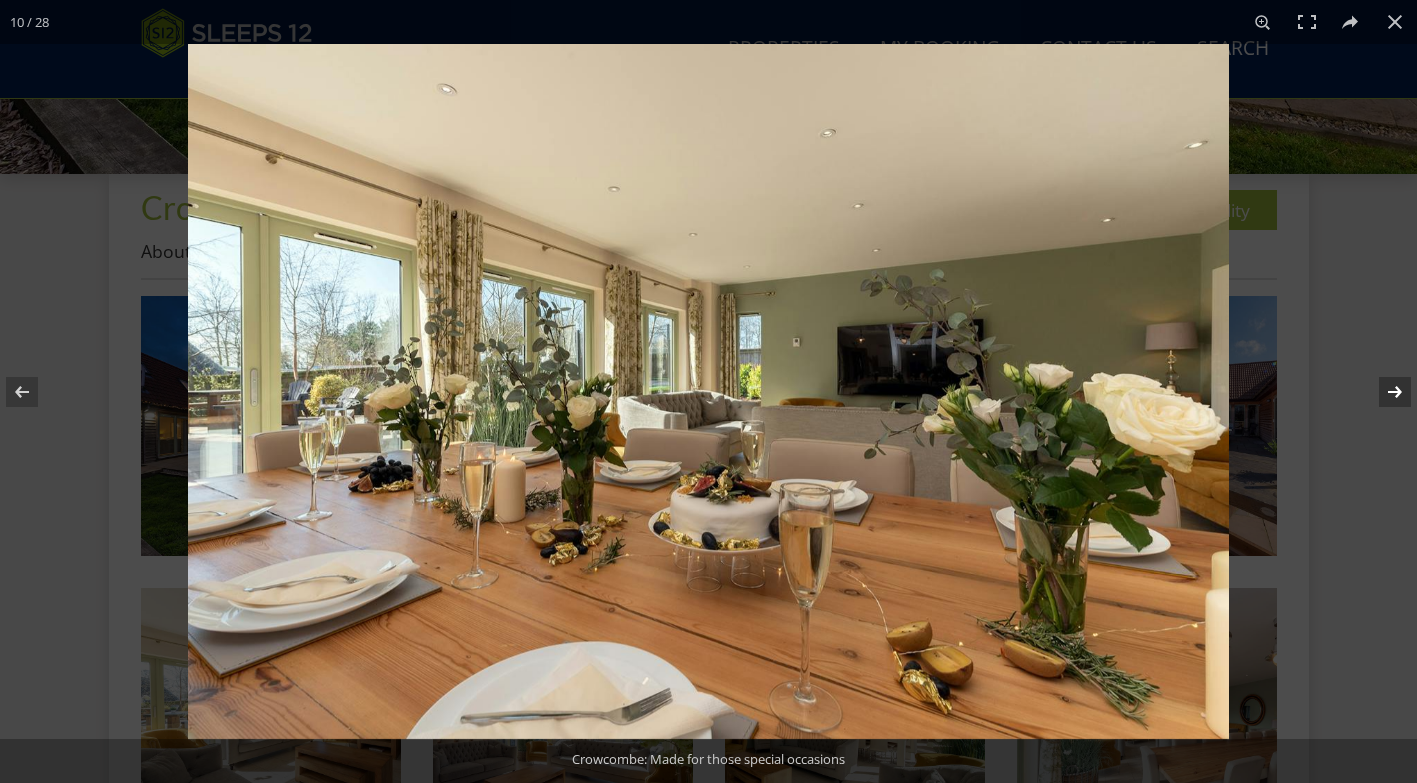 click at bounding box center [1382, 392] 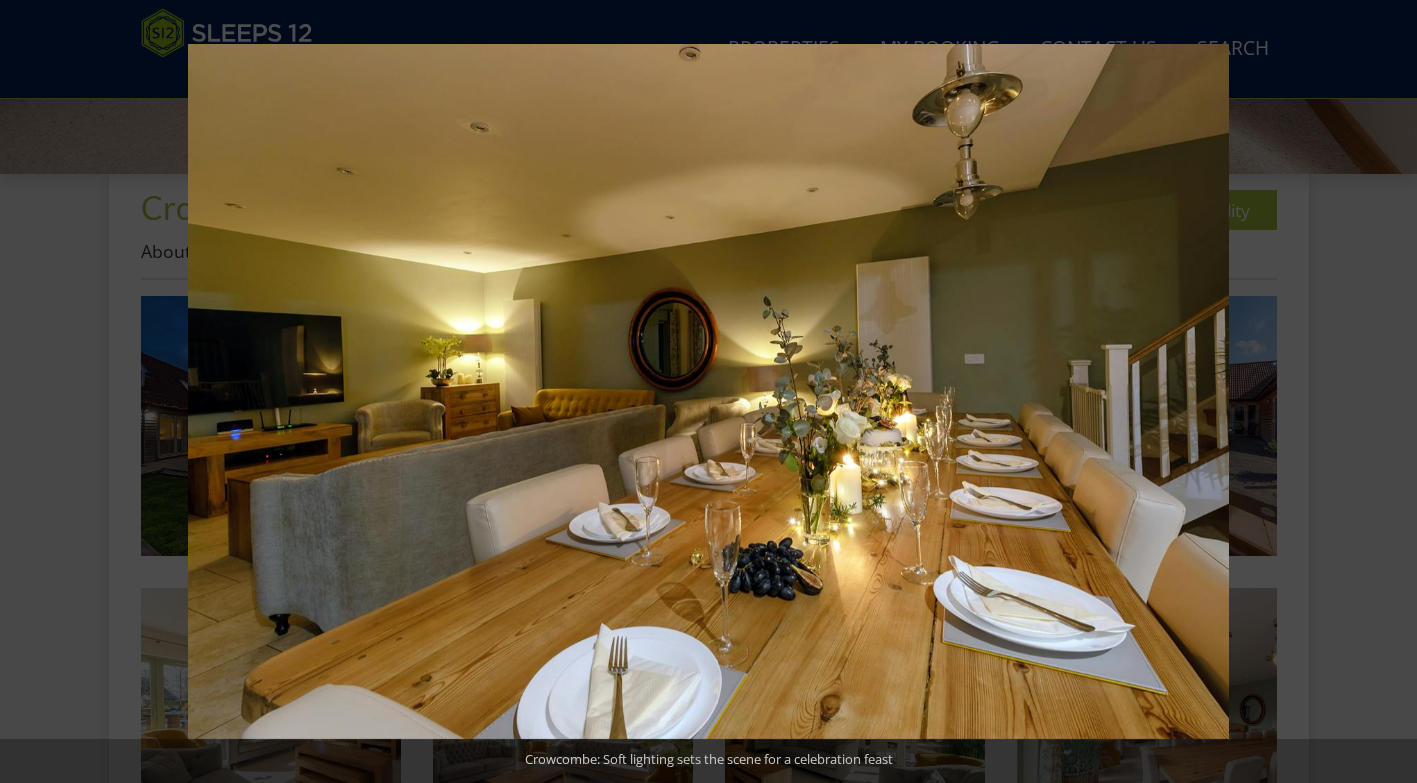 click at bounding box center [1382, 392] 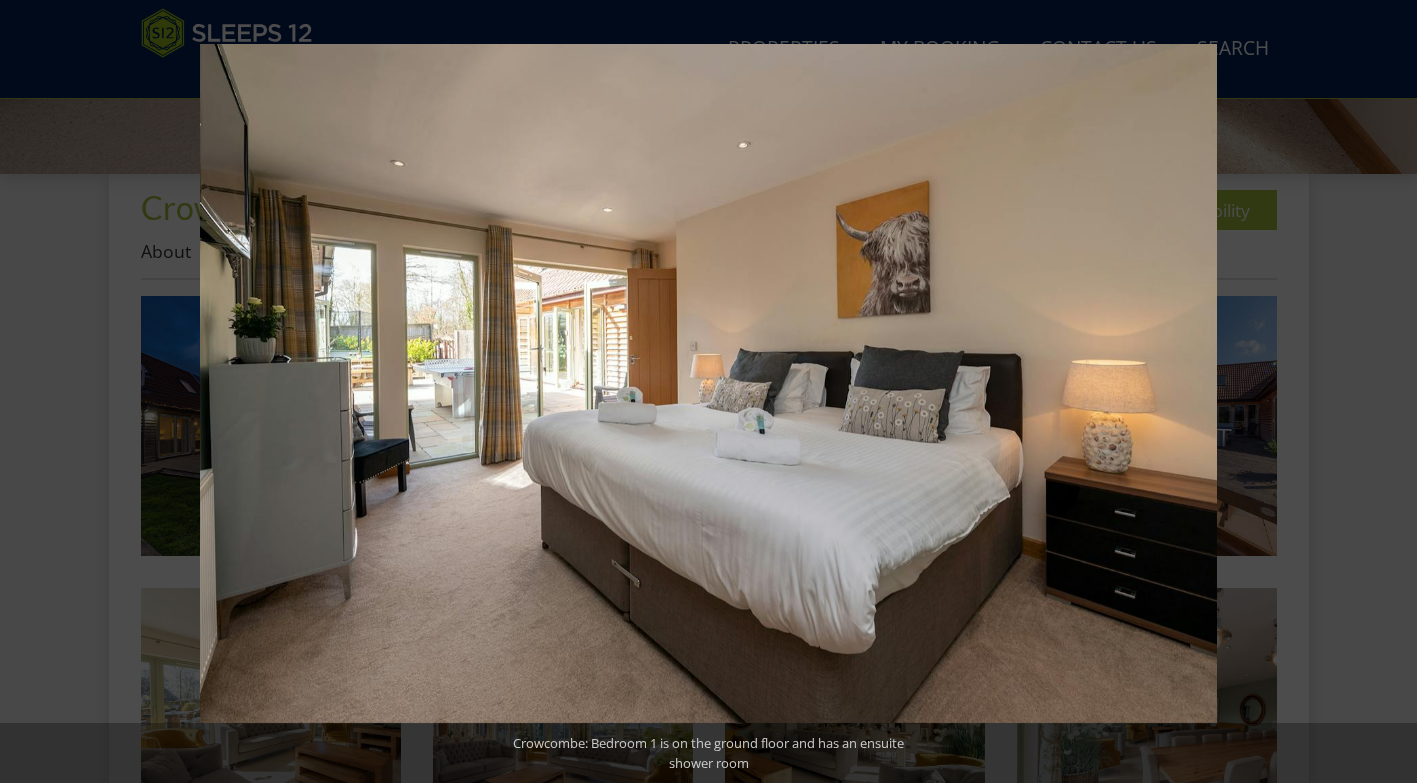 click at bounding box center (1382, 392) 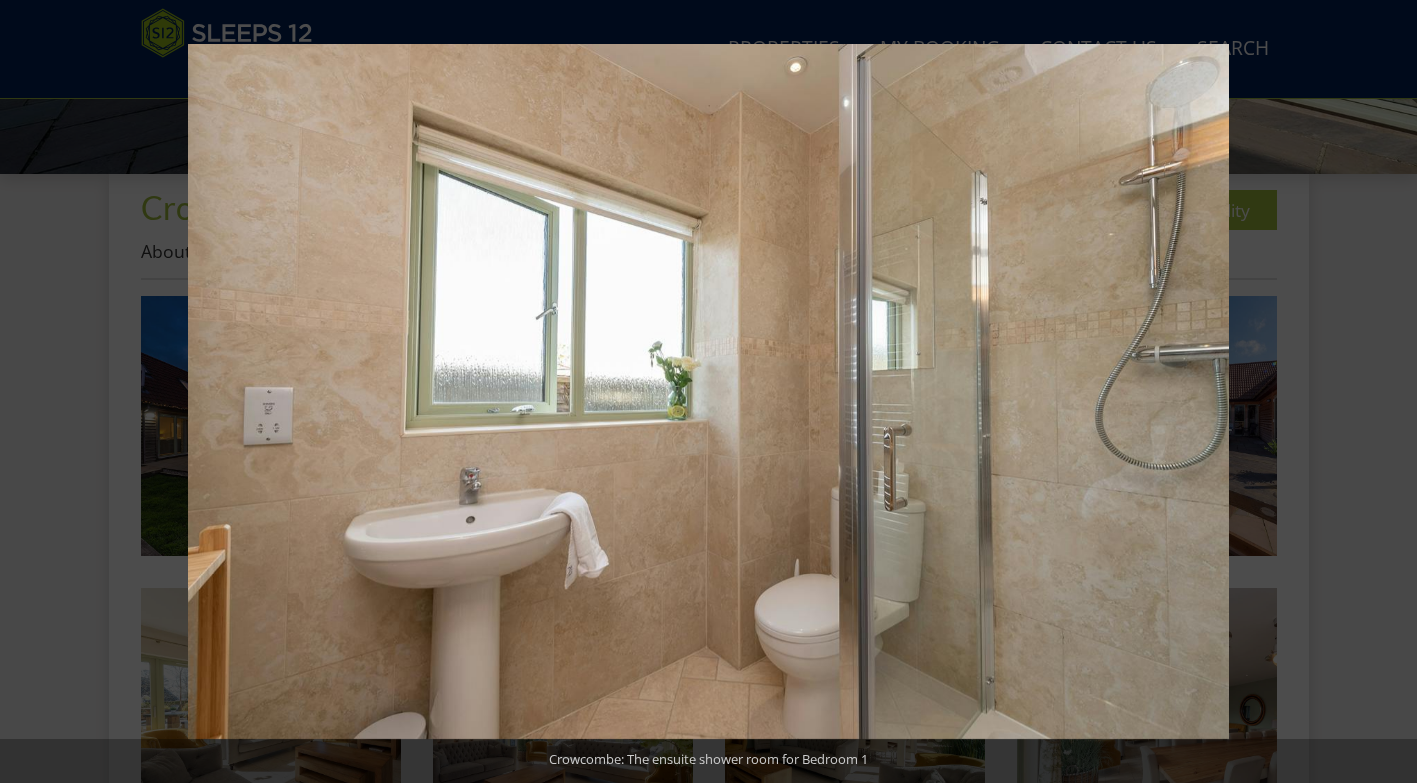 click at bounding box center [1382, 392] 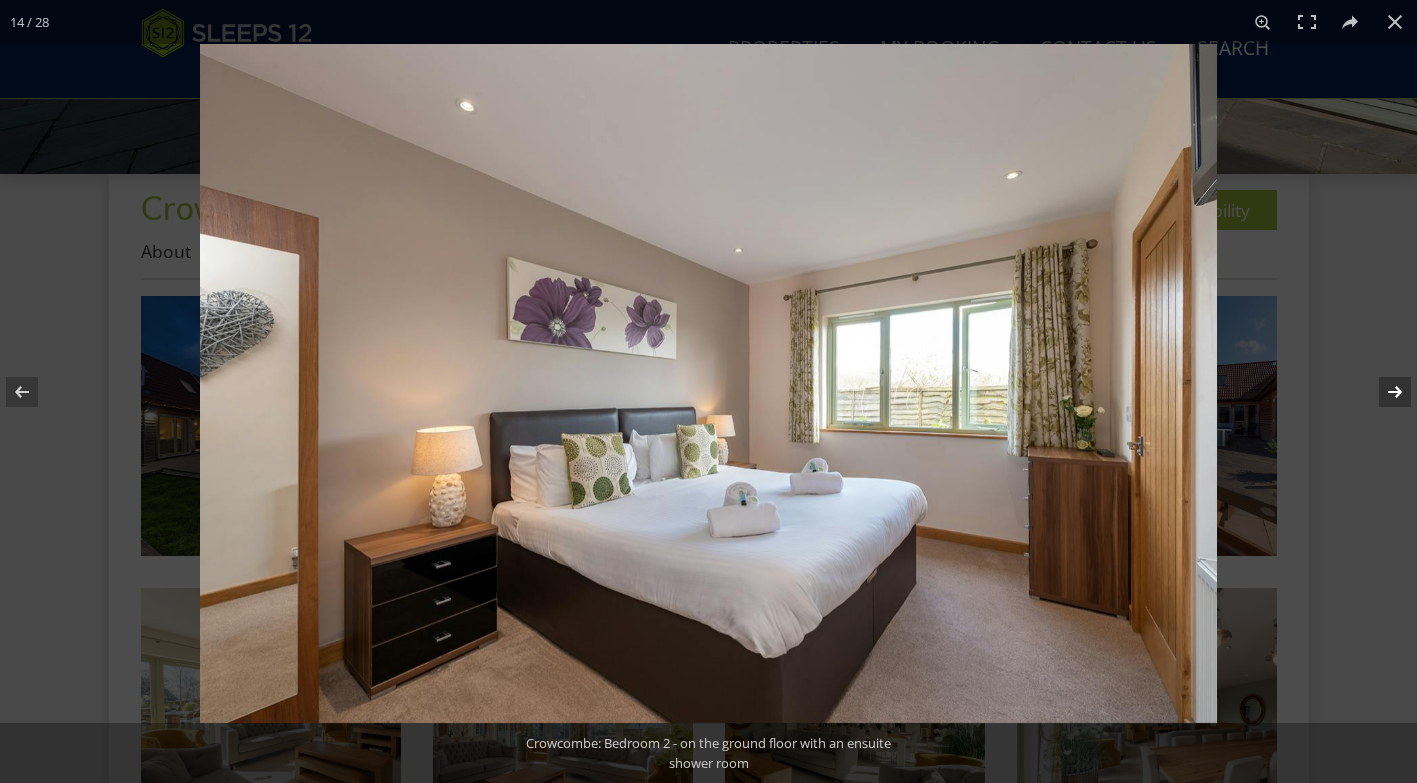 click at bounding box center [1382, 392] 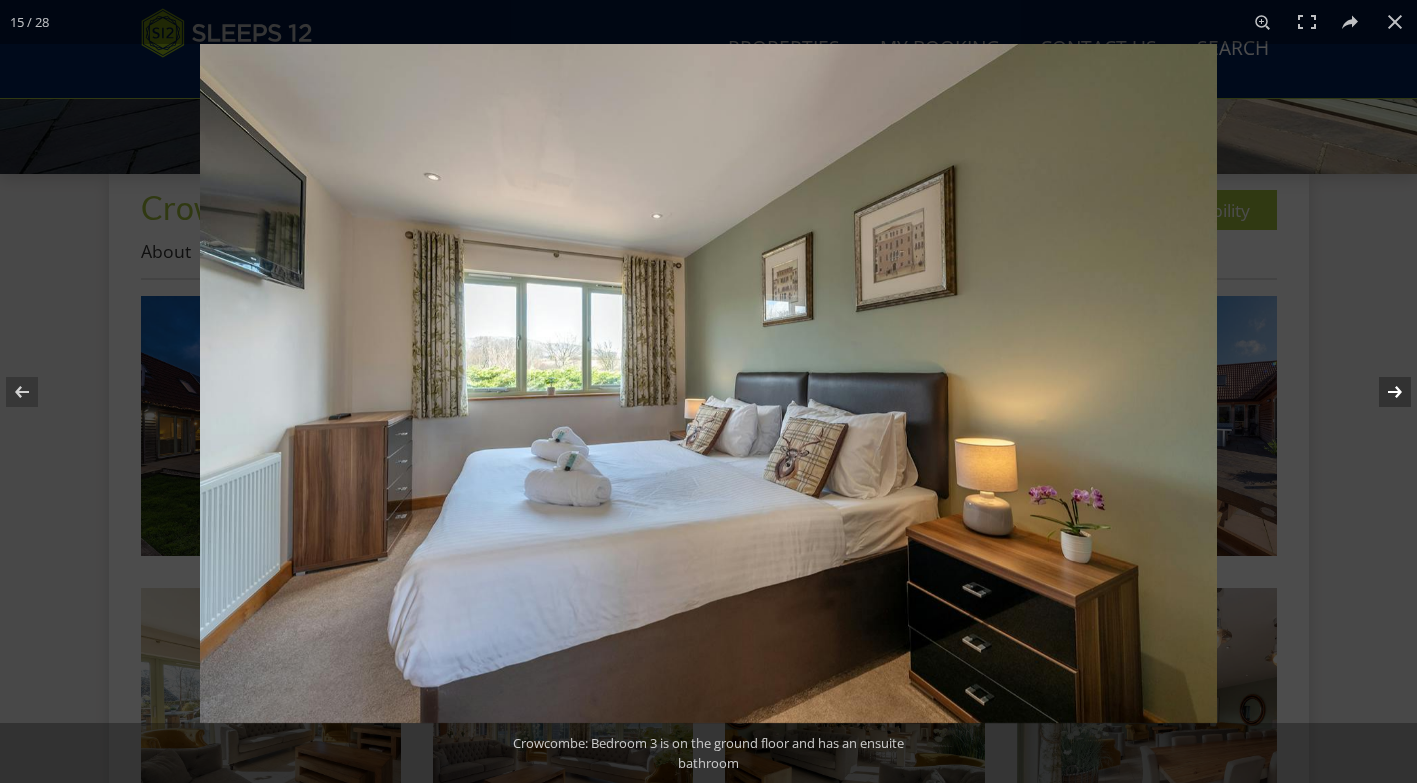 click at bounding box center (1382, 392) 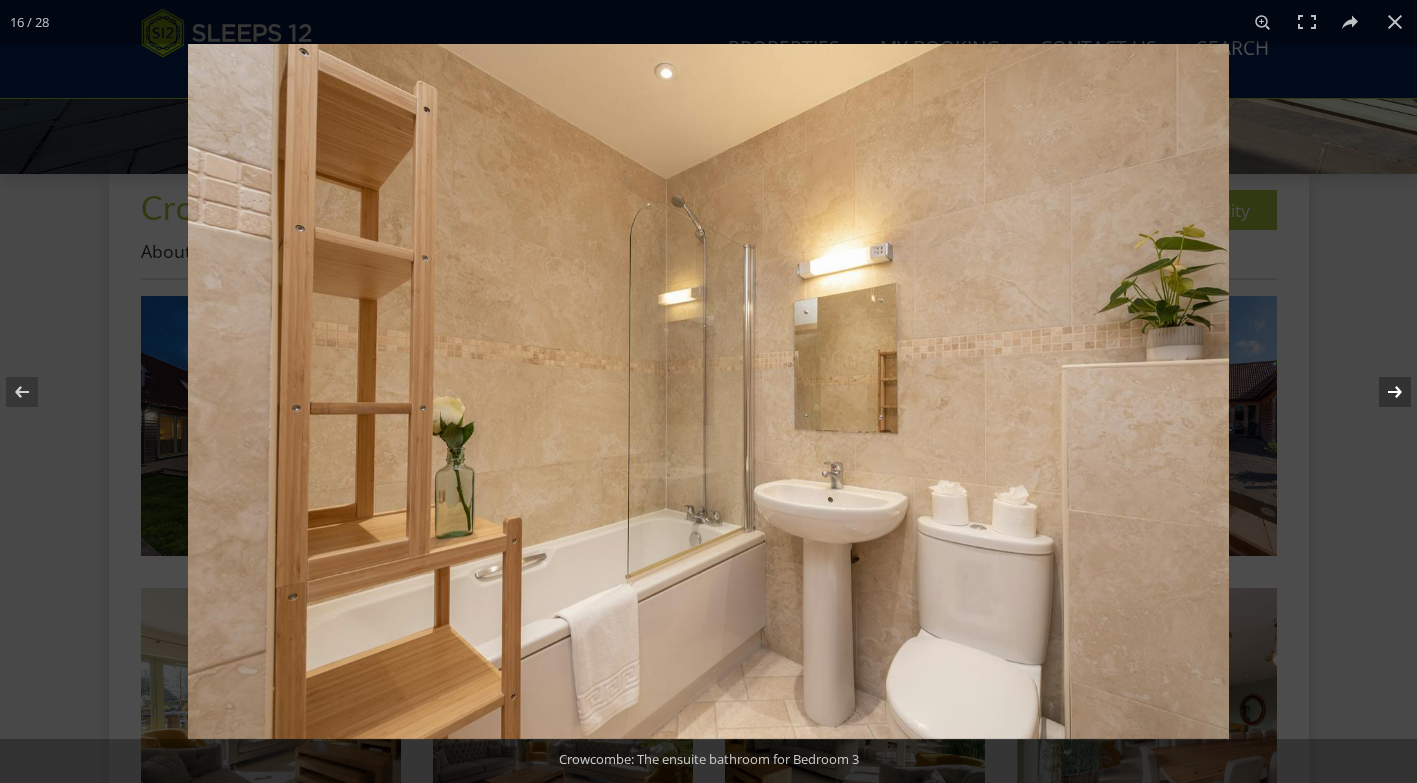 click at bounding box center (1382, 392) 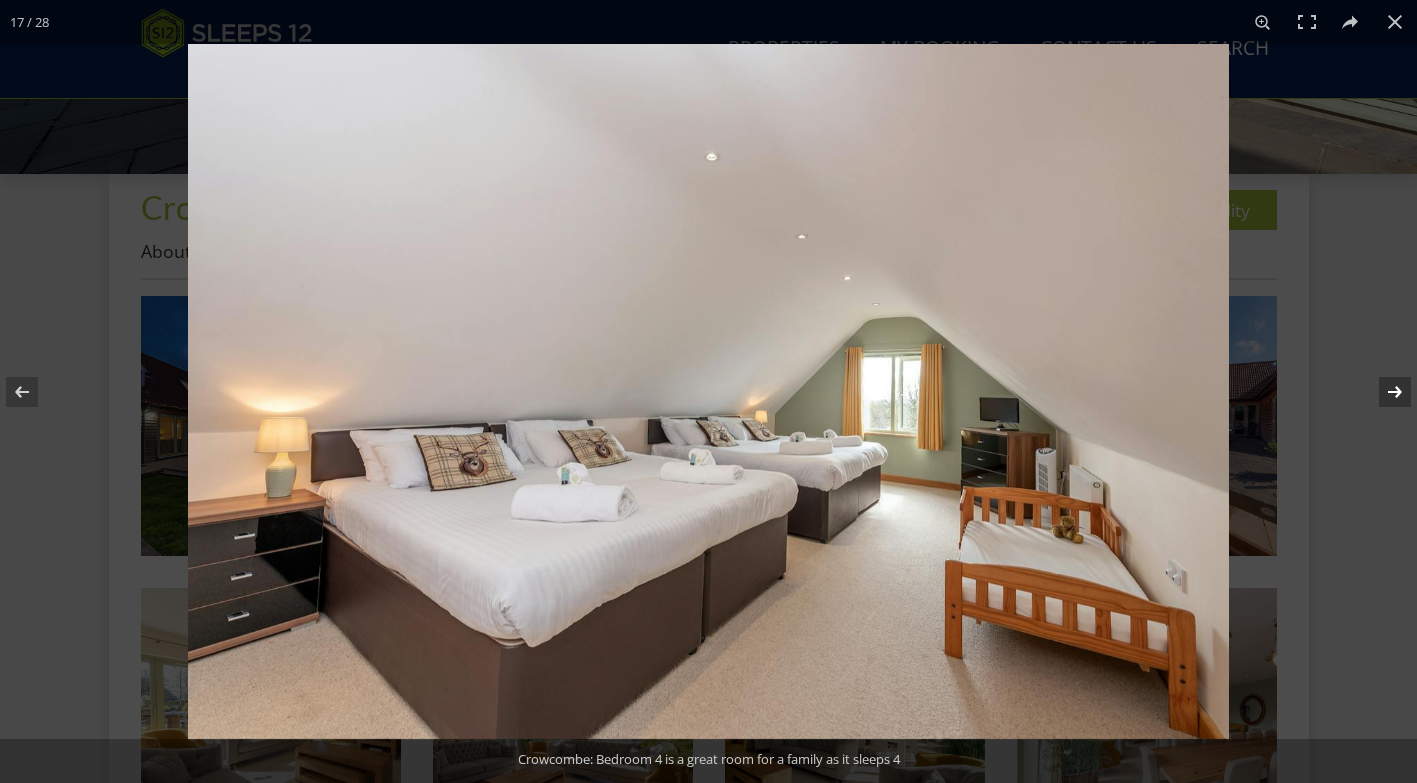 click at bounding box center [1382, 392] 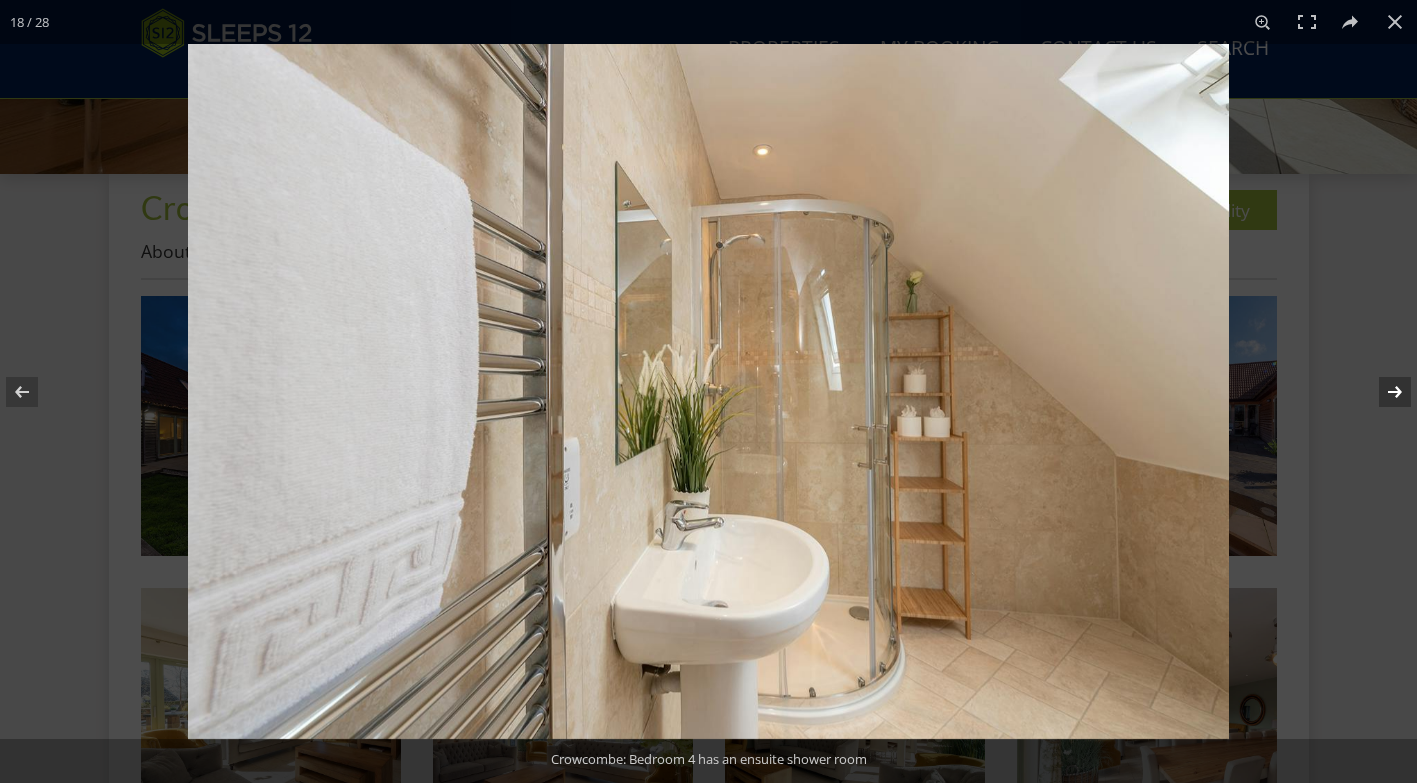 click at bounding box center [1382, 392] 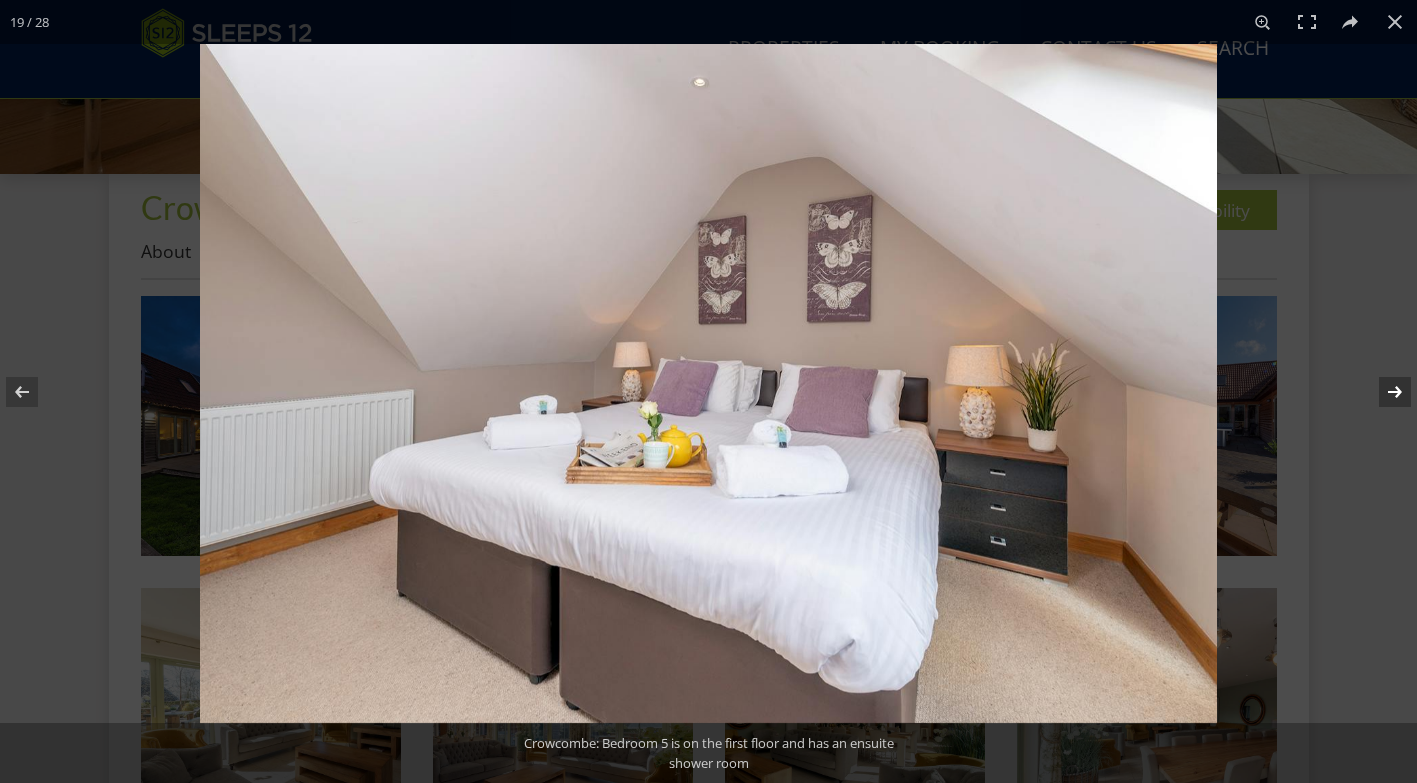 click at bounding box center [1382, 392] 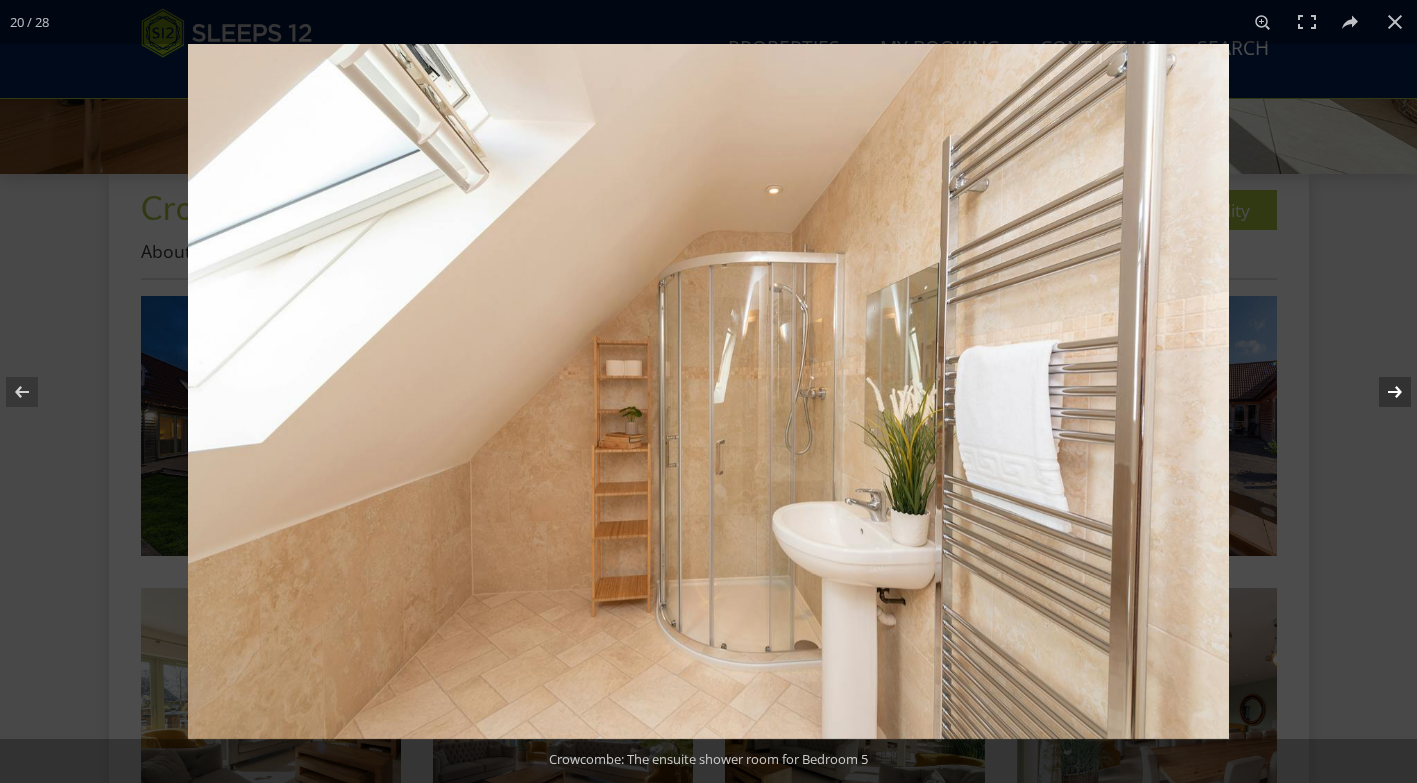 click at bounding box center (1382, 392) 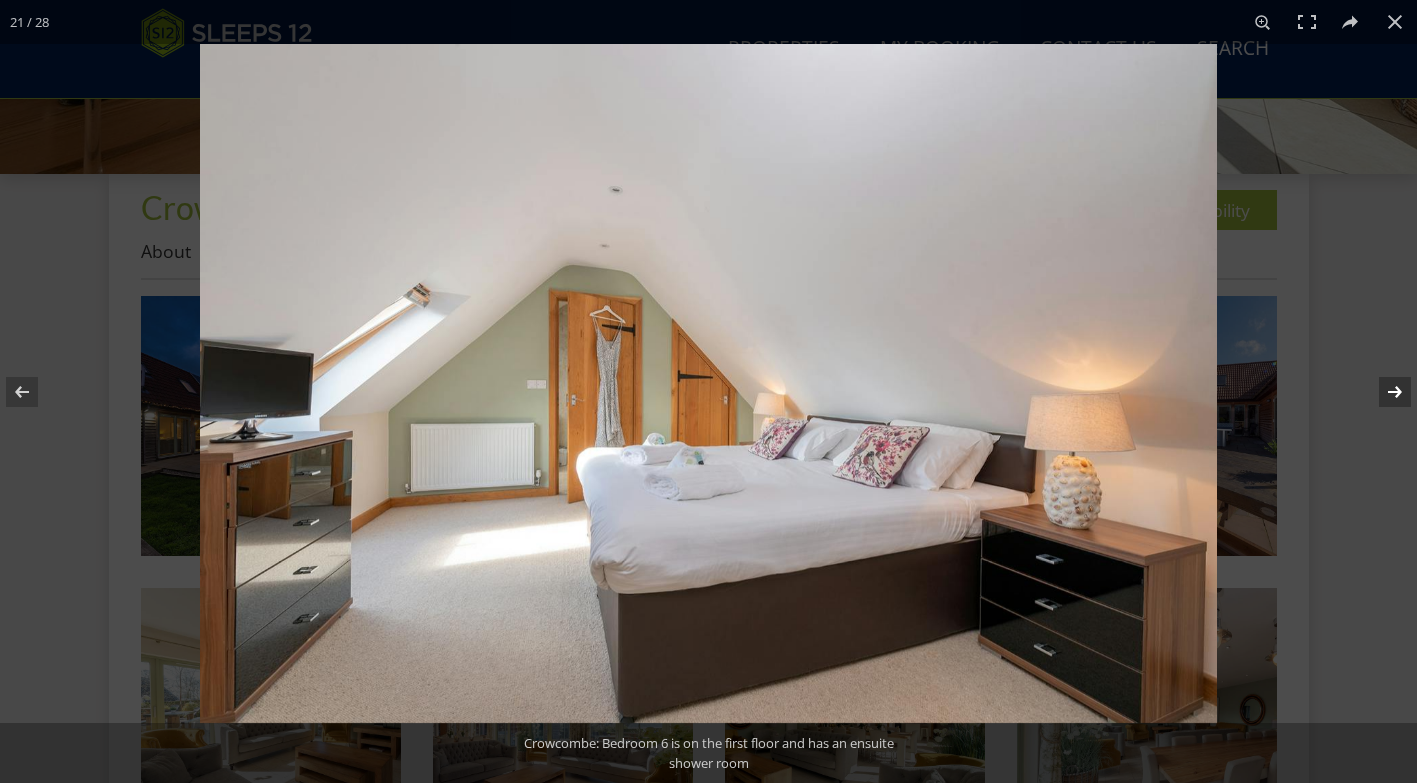 click at bounding box center (1382, 392) 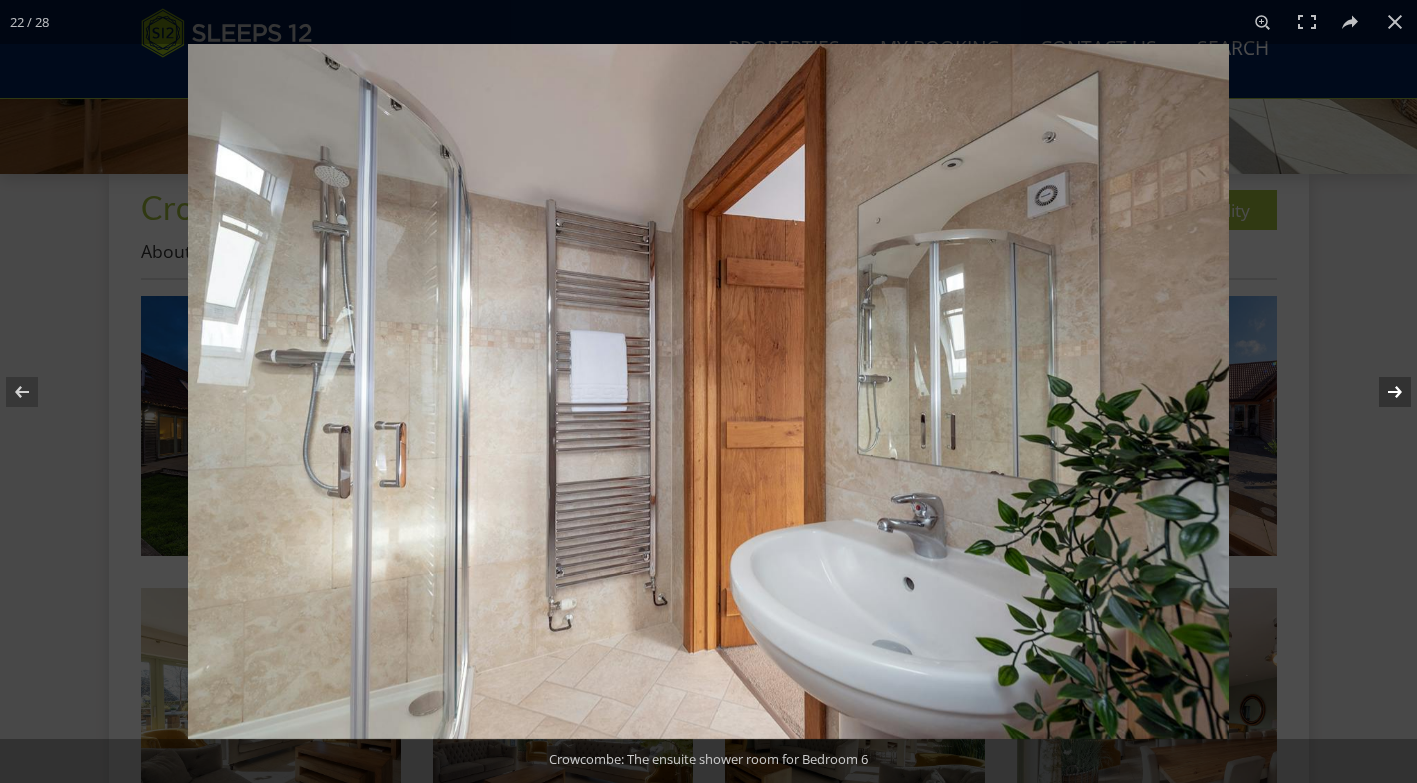 click at bounding box center (1382, 392) 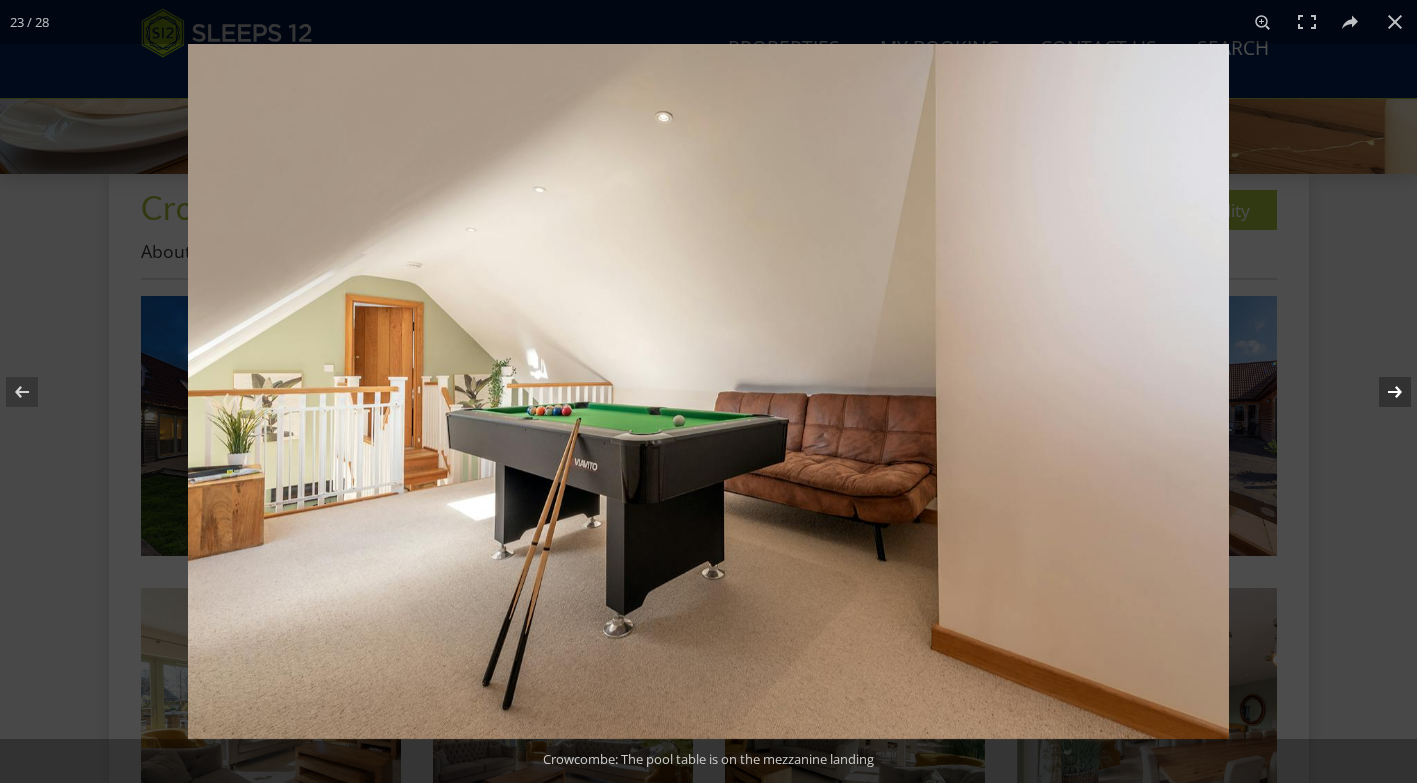 click at bounding box center (1382, 392) 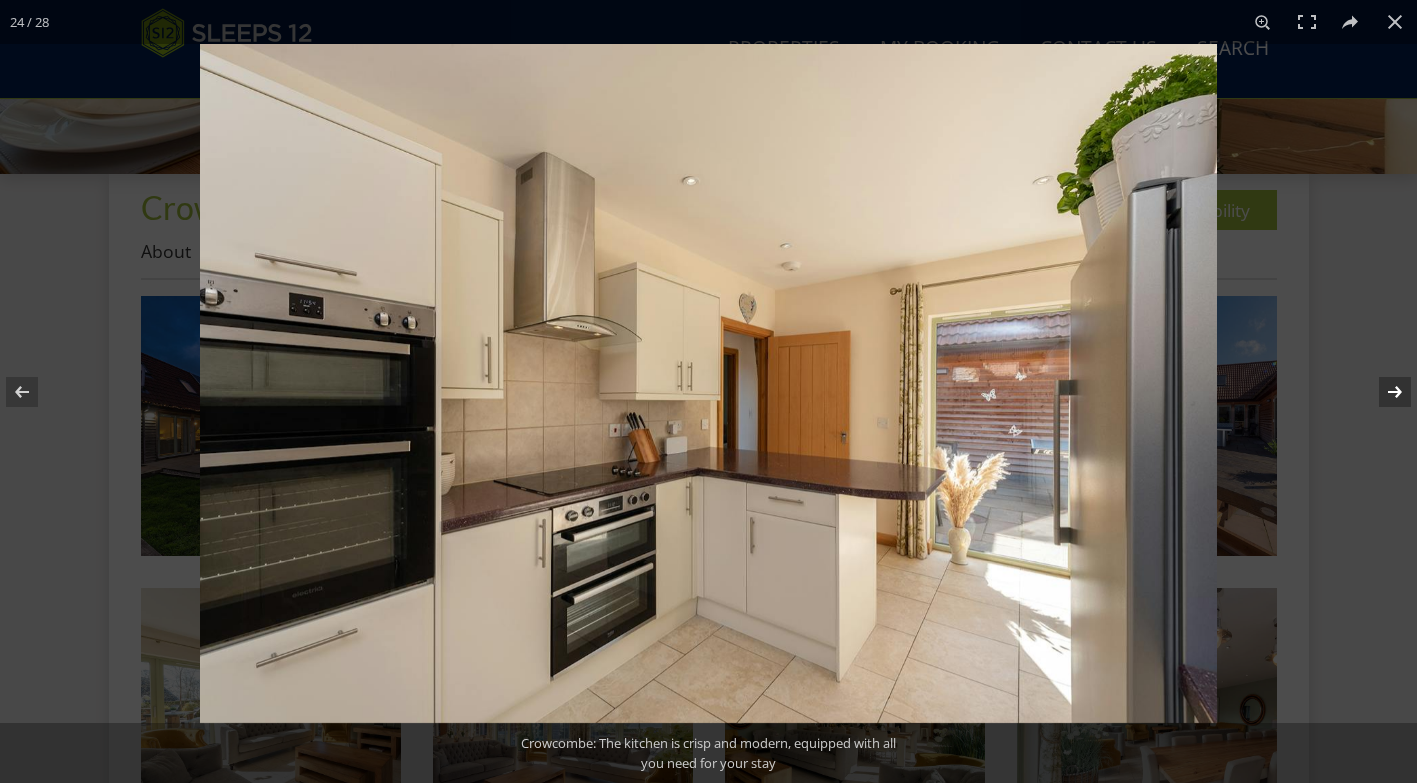 click at bounding box center [1382, 392] 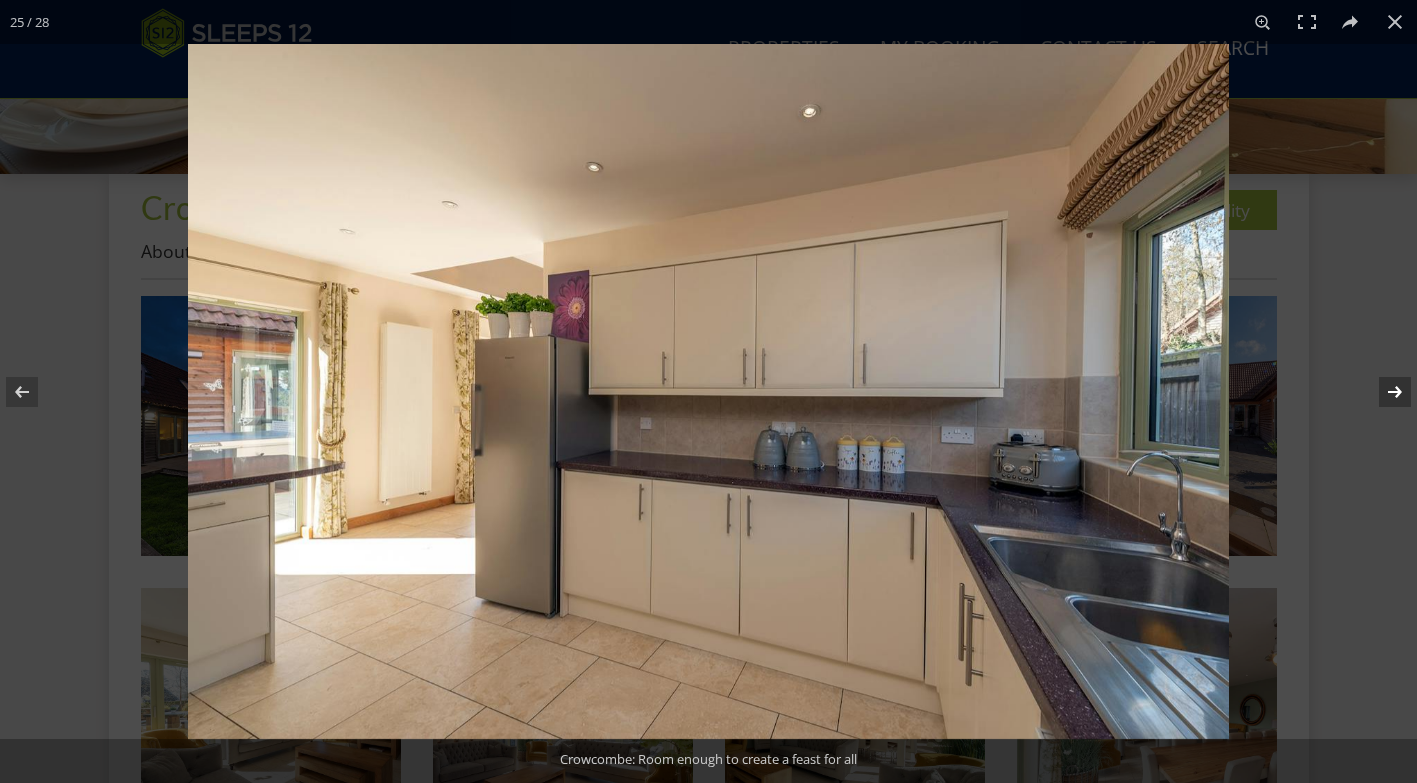 click at bounding box center [1382, 392] 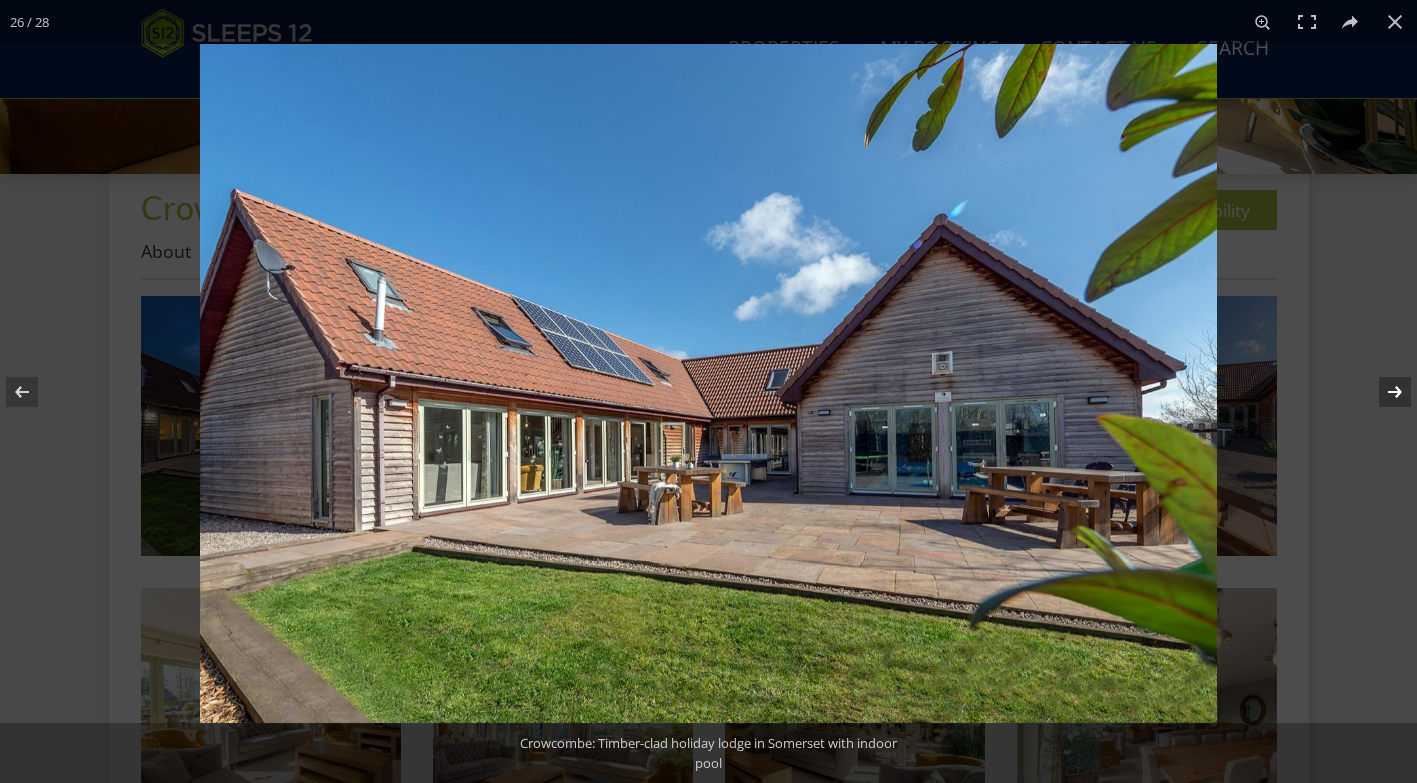 click at bounding box center [1382, 392] 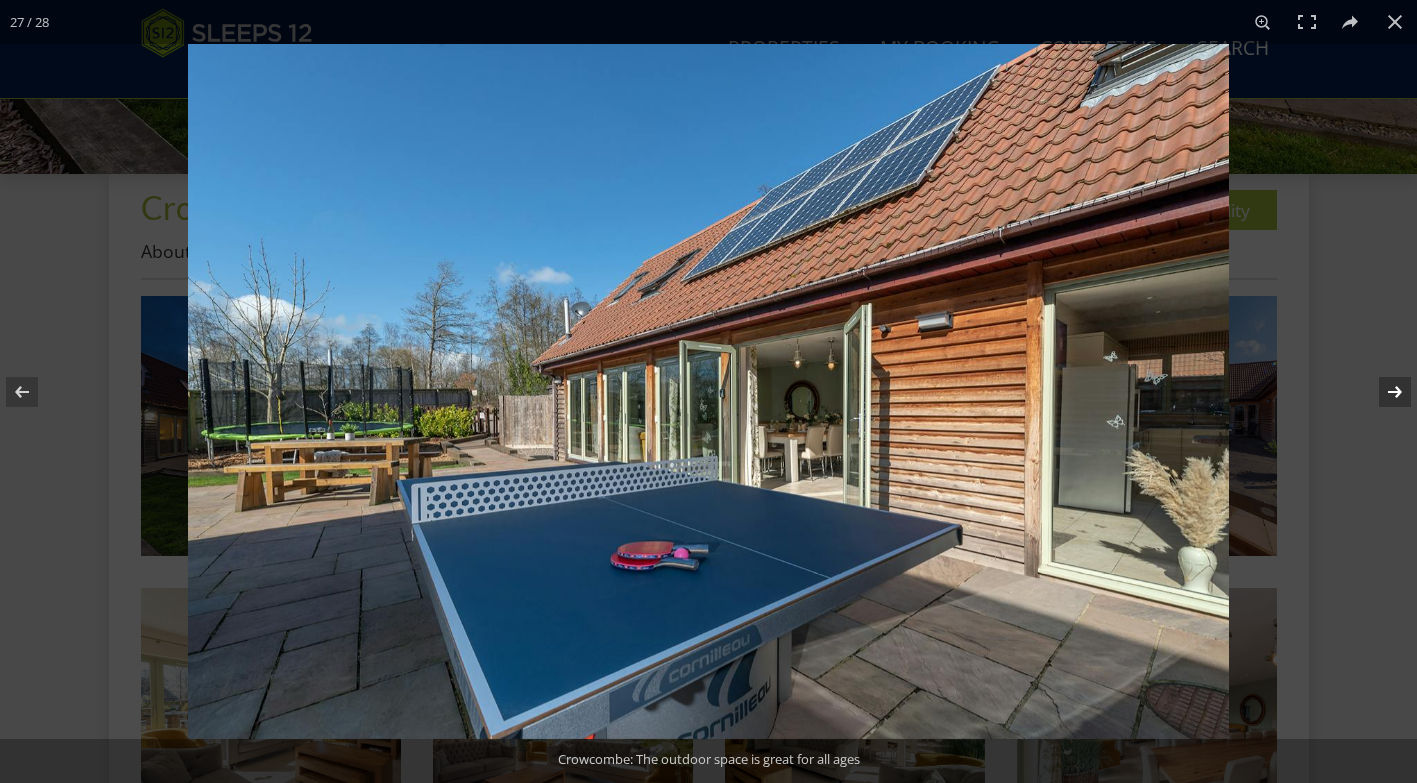 click at bounding box center (1382, 392) 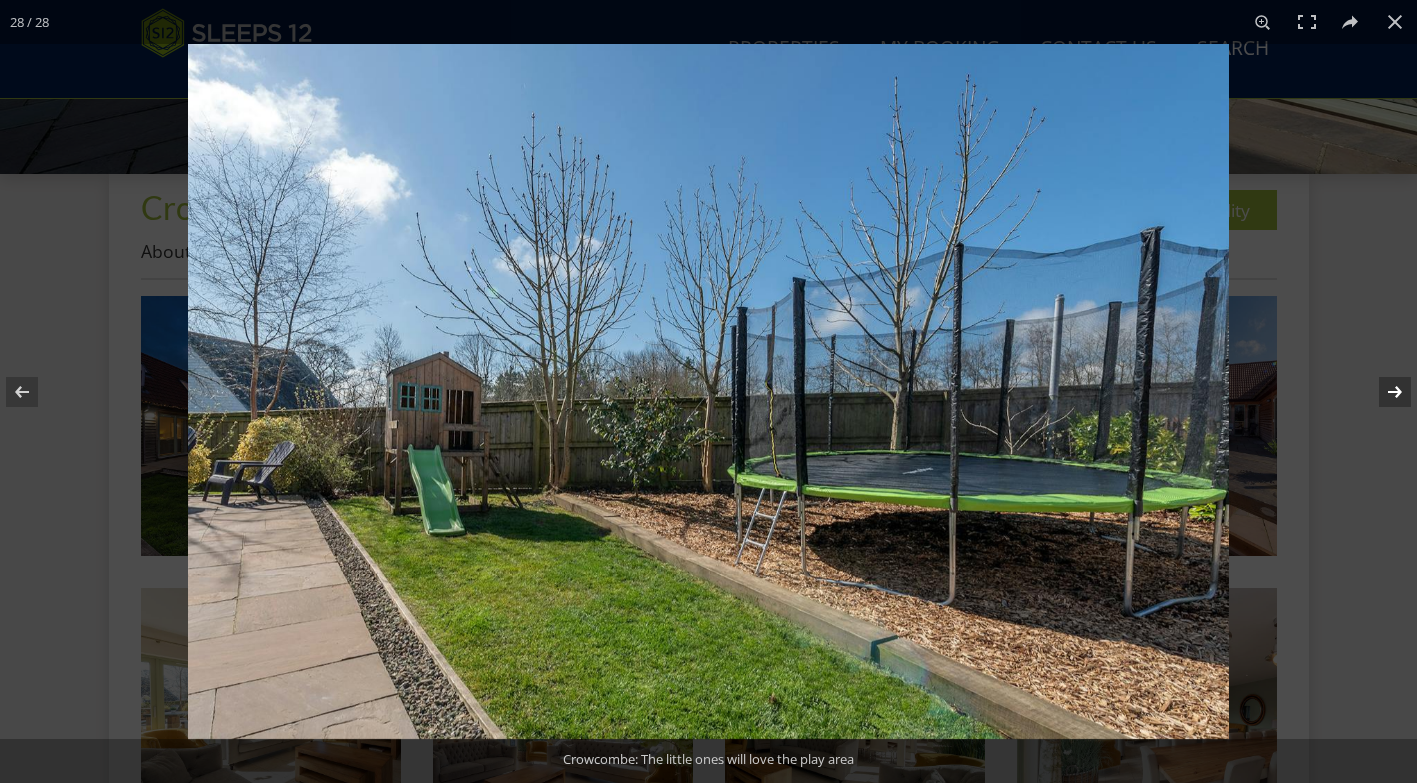 click at bounding box center [1382, 392] 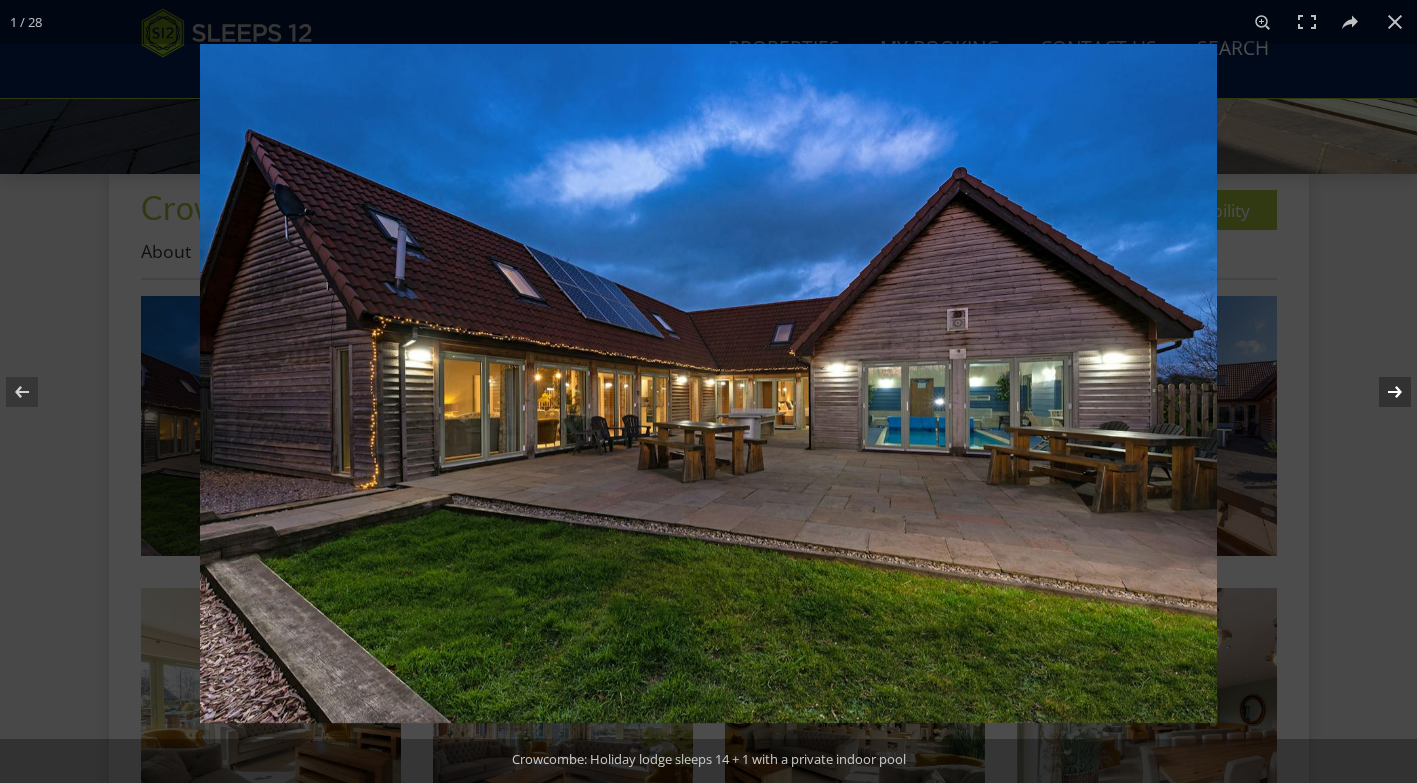 click at bounding box center (1382, 392) 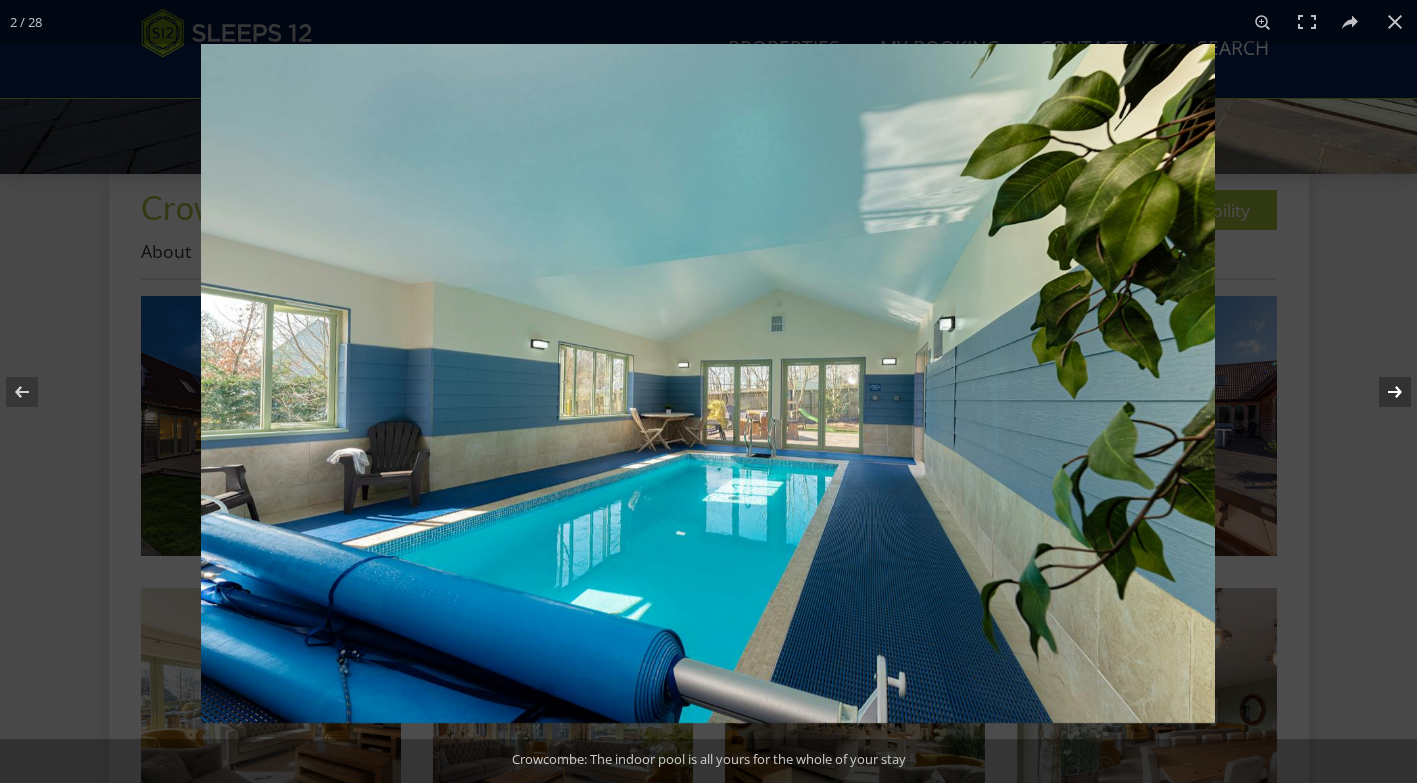 click at bounding box center [1382, 392] 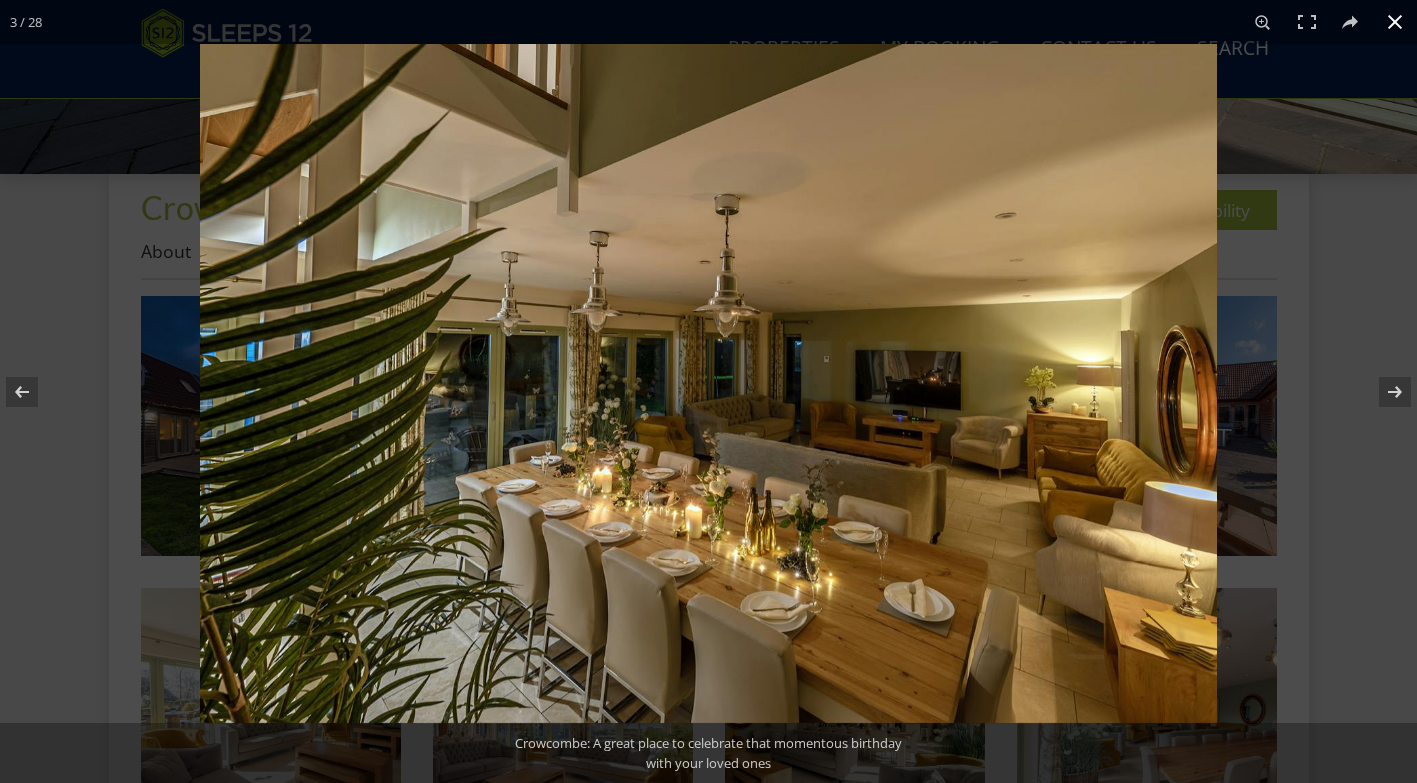 click at bounding box center [1395, 22] 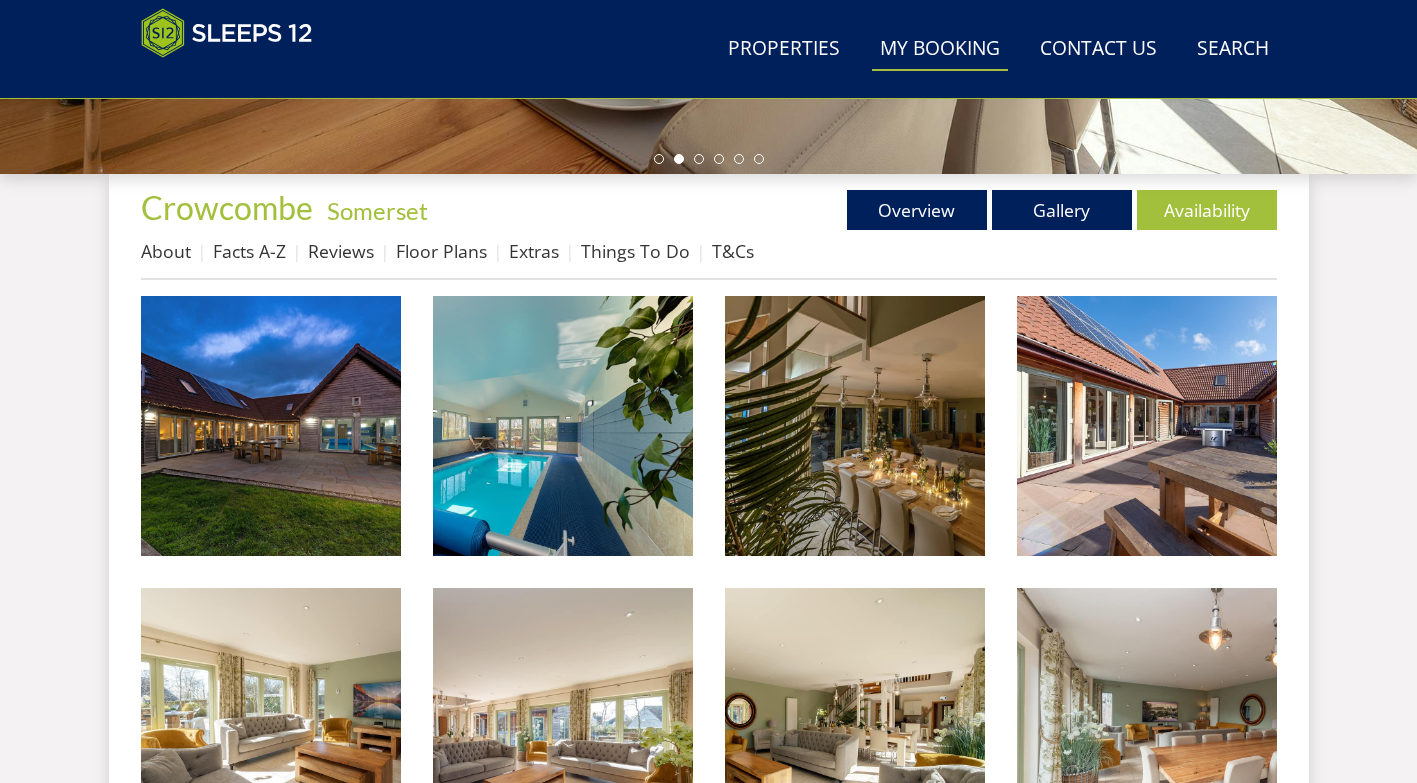 click on "My Booking" at bounding box center [940, 49] 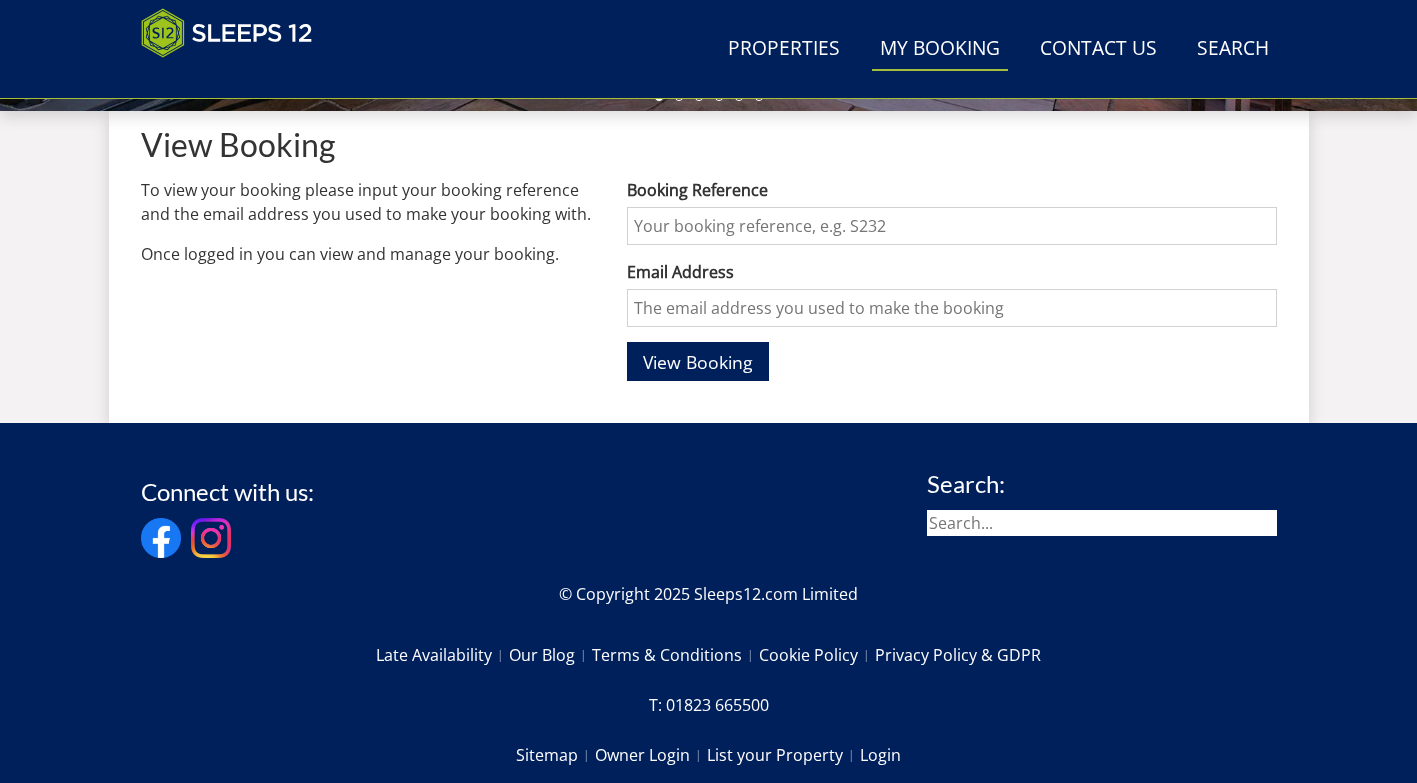 scroll, scrollTop: 825, scrollLeft: 0, axis: vertical 